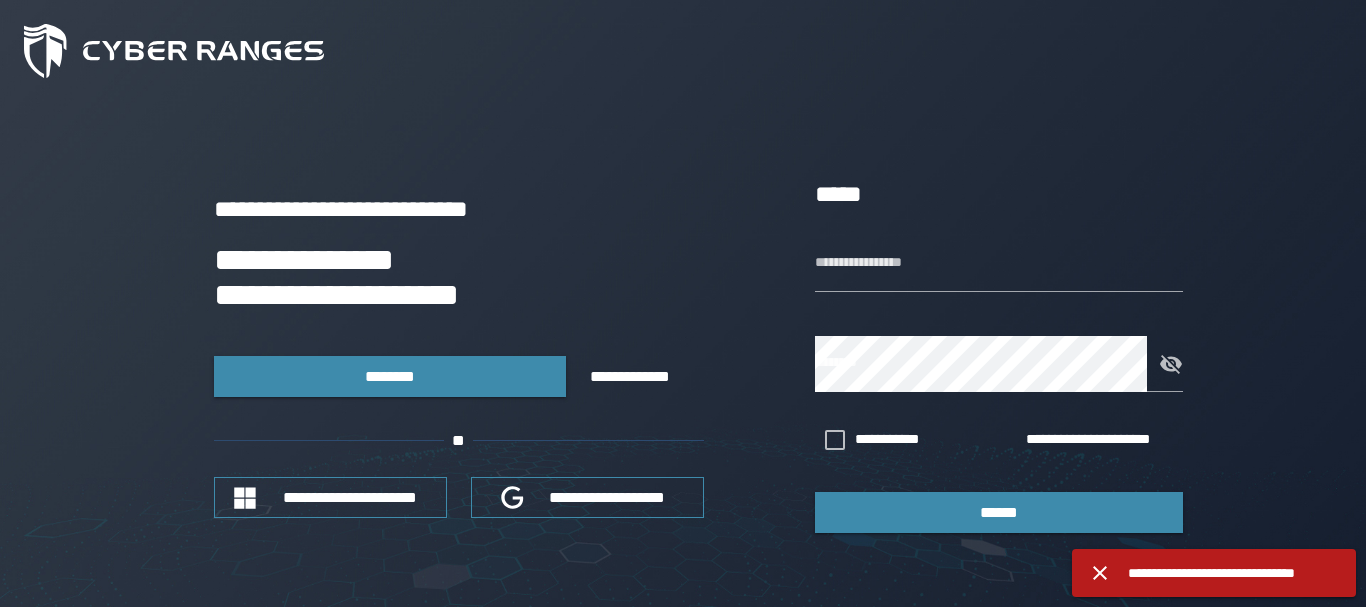 scroll, scrollTop: 0, scrollLeft: 0, axis: both 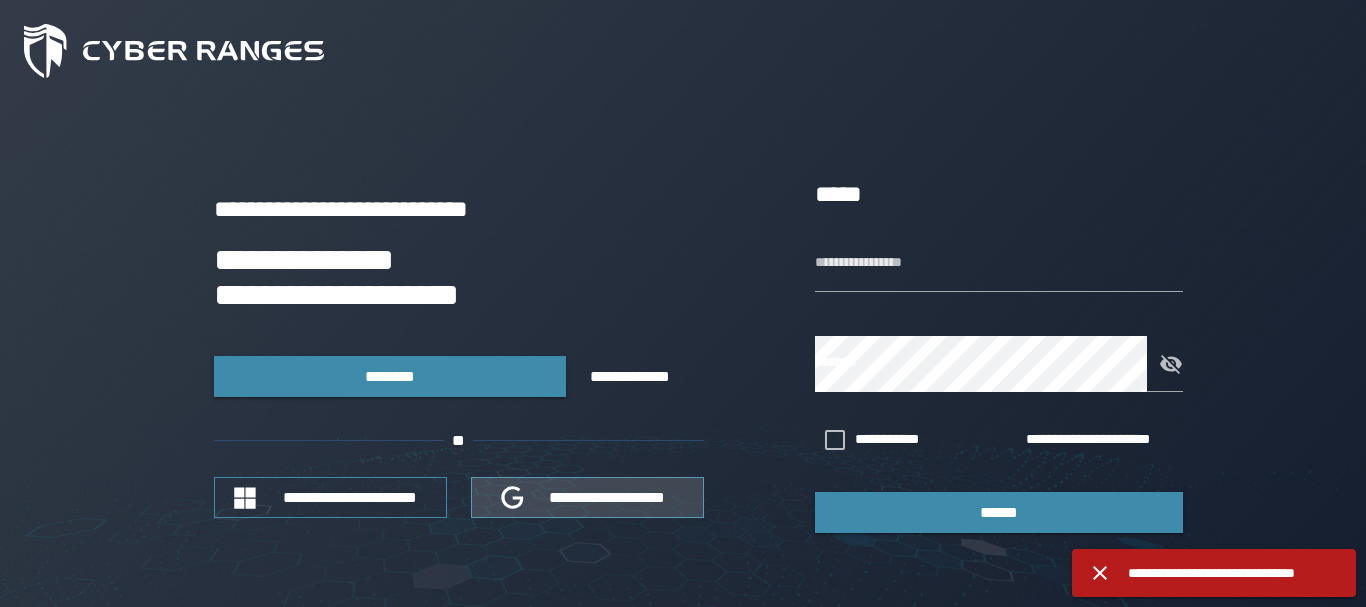 click on "**********" at bounding box center (608, 497) 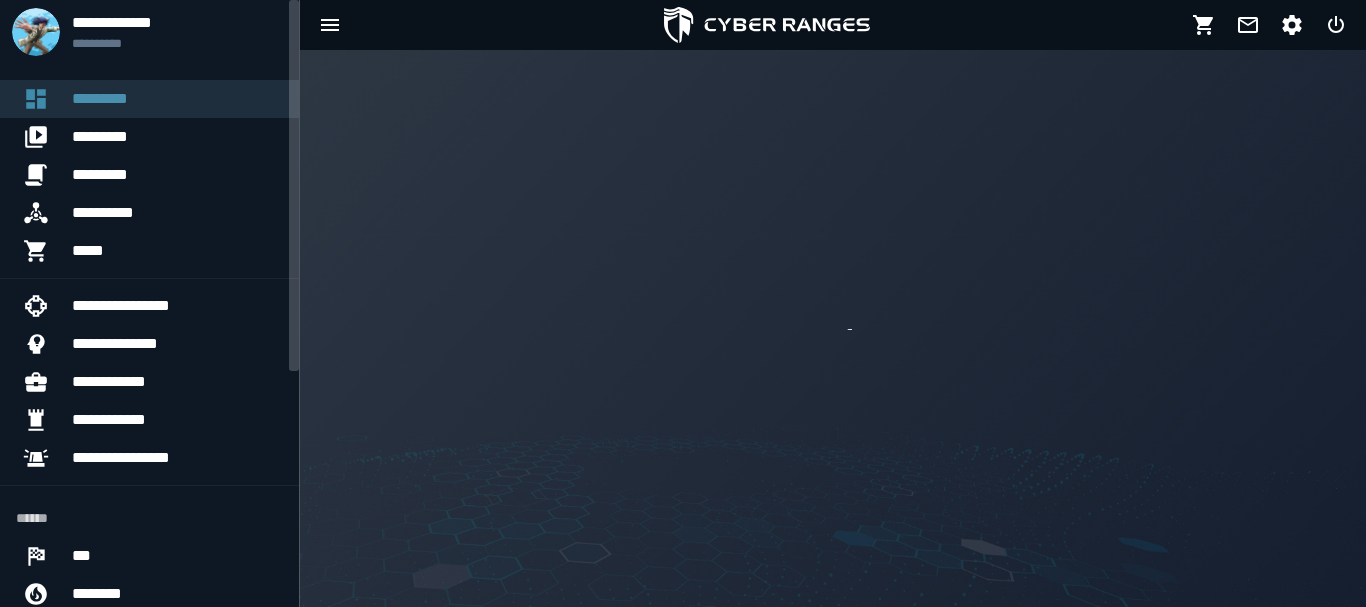 scroll, scrollTop: 0, scrollLeft: 0, axis: both 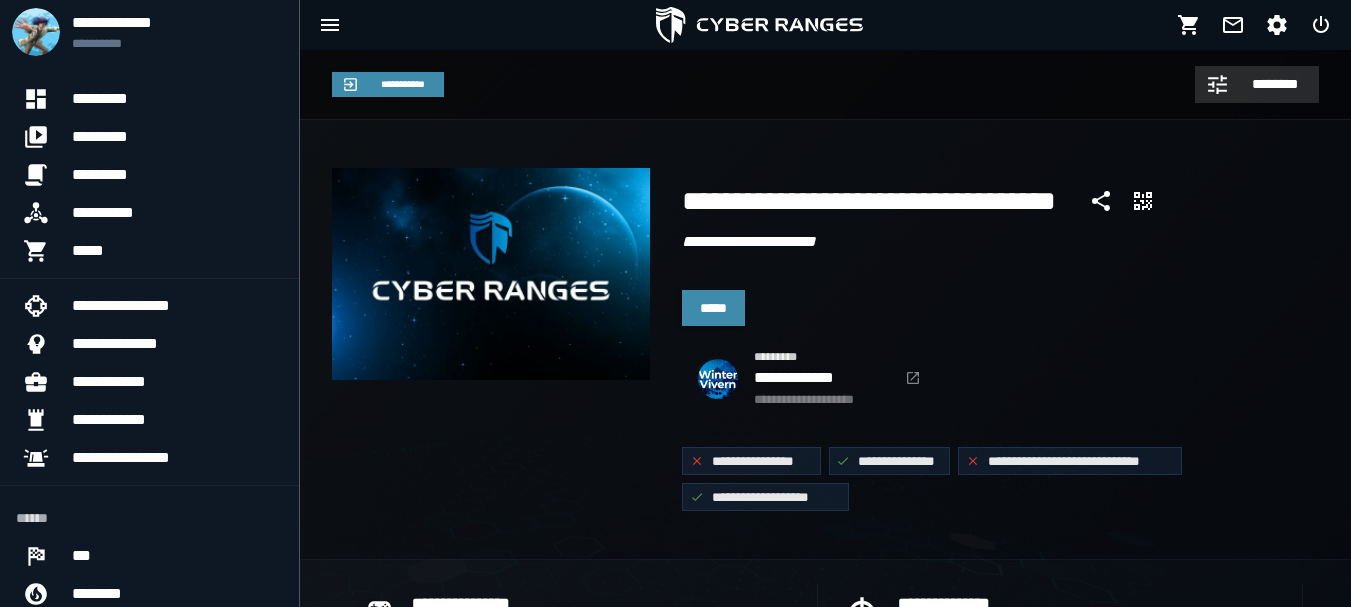 click on "********" at bounding box center (1275, 84) 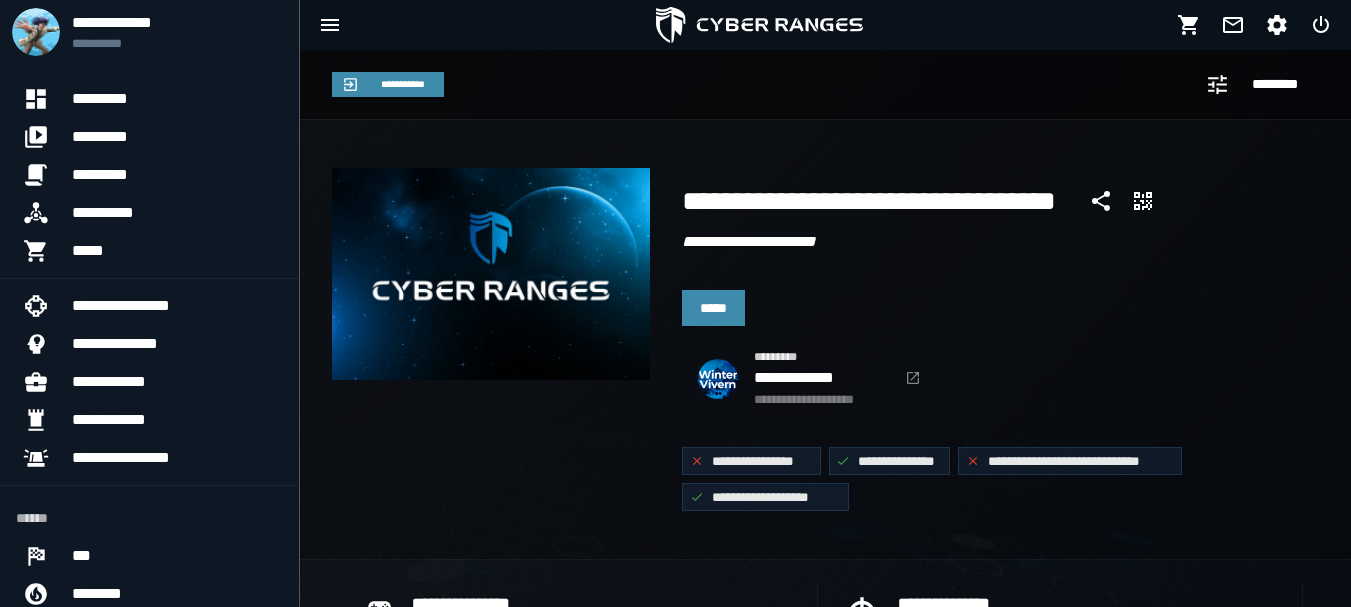 click on "**********" at bounding box center (825, 85) 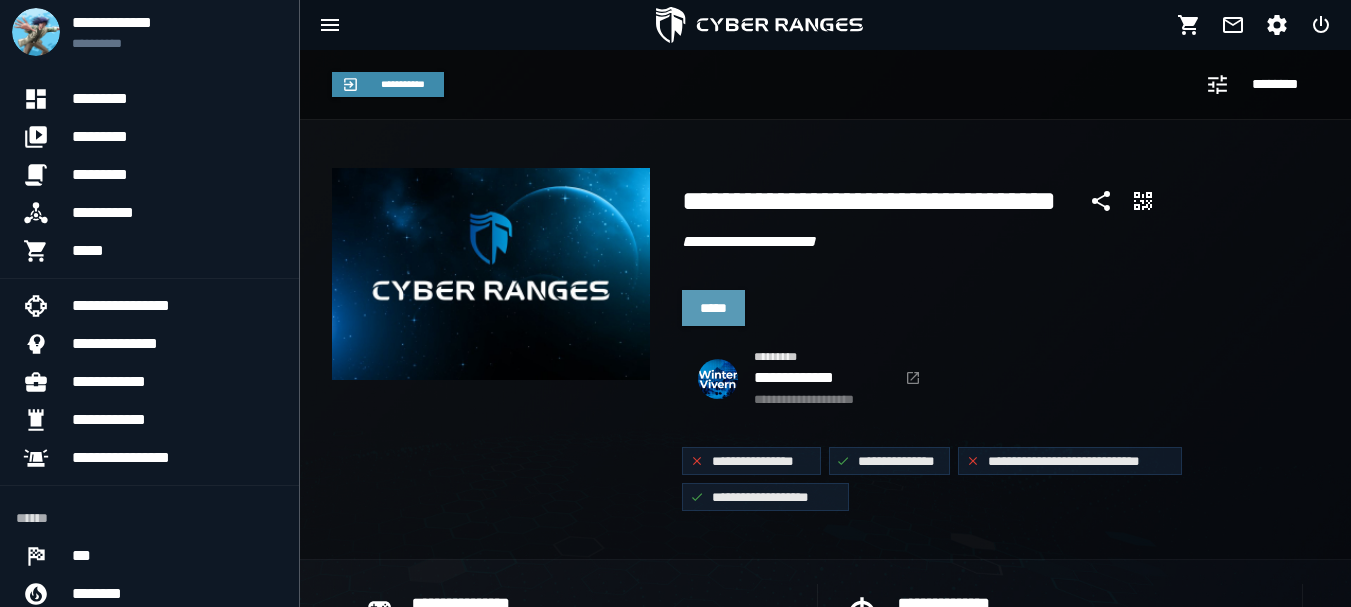 click on "*****" at bounding box center (713, 308) 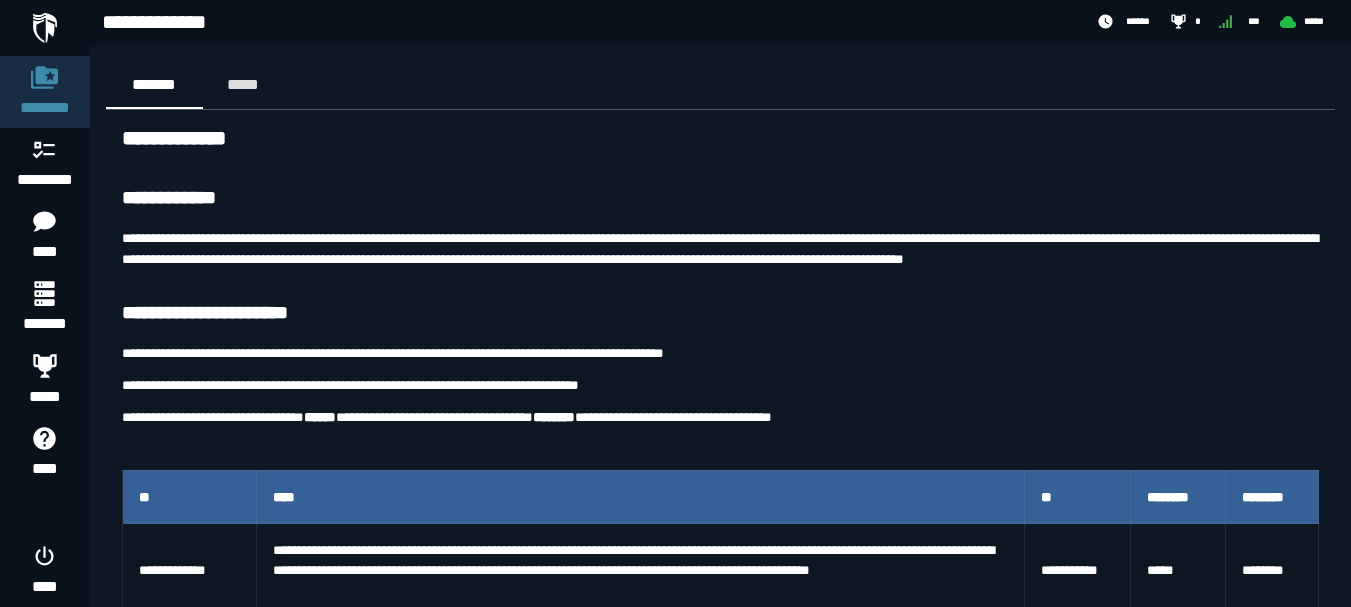 scroll, scrollTop: 7, scrollLeft: 0, axis: vertical 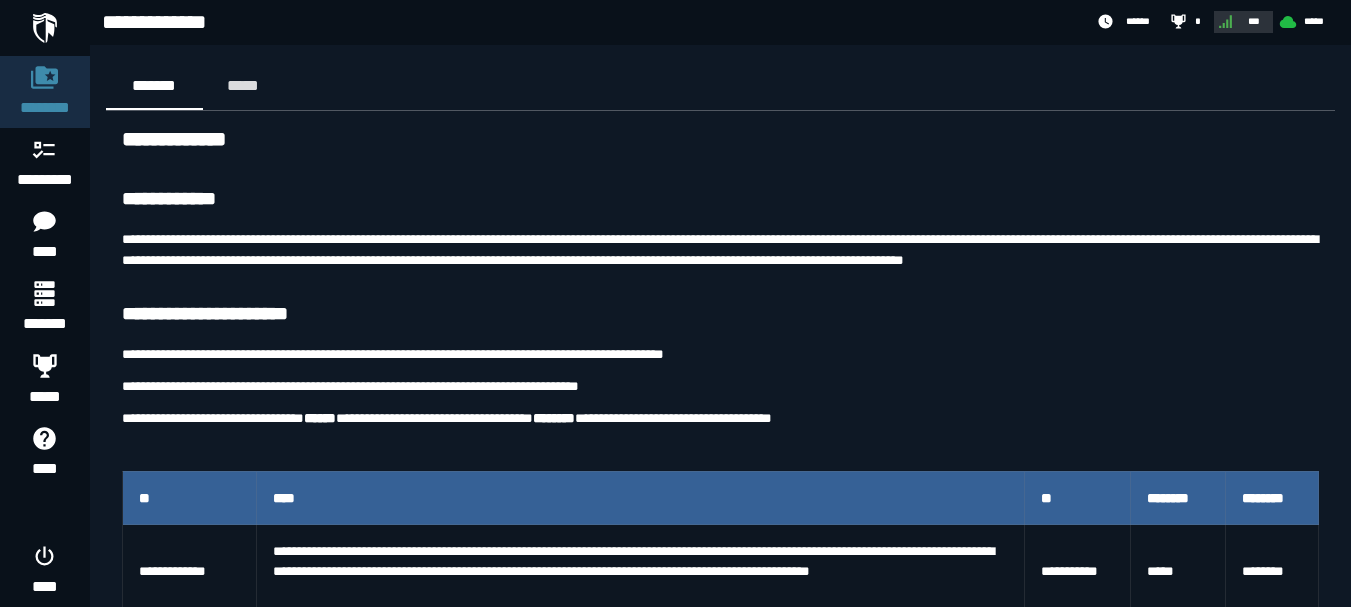 click on "***" at bounding box center (1241, 21) 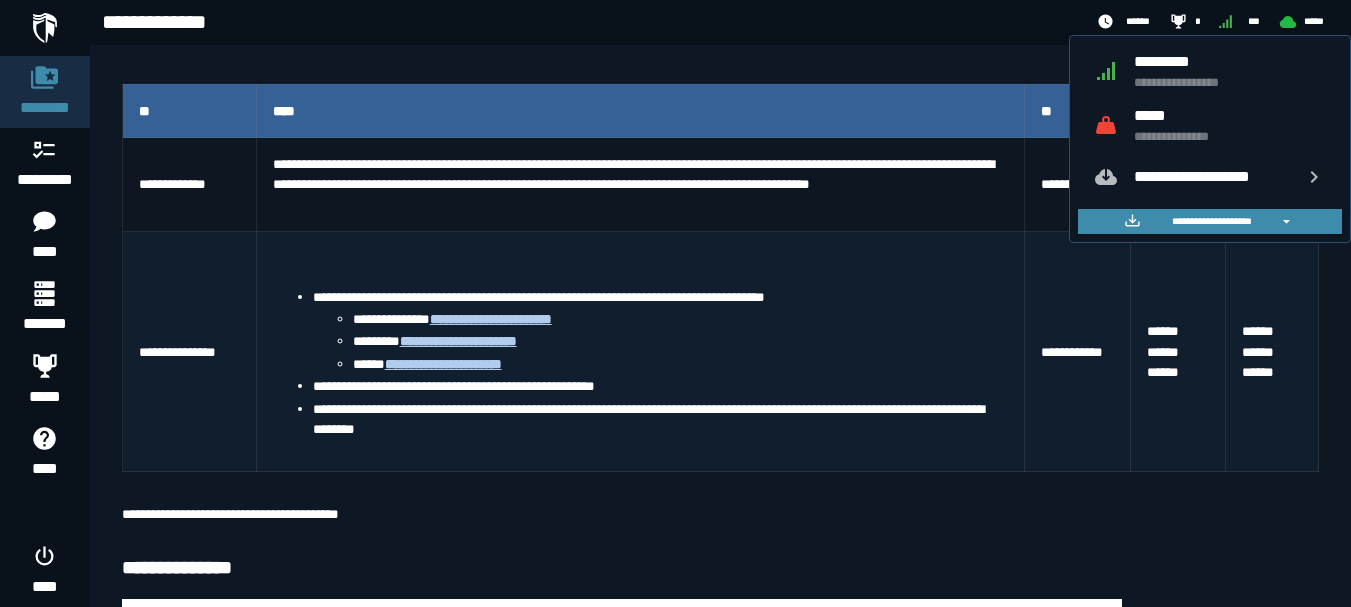 scroll, scrollTop: 368, scrollLeft: 0, axis: vertical 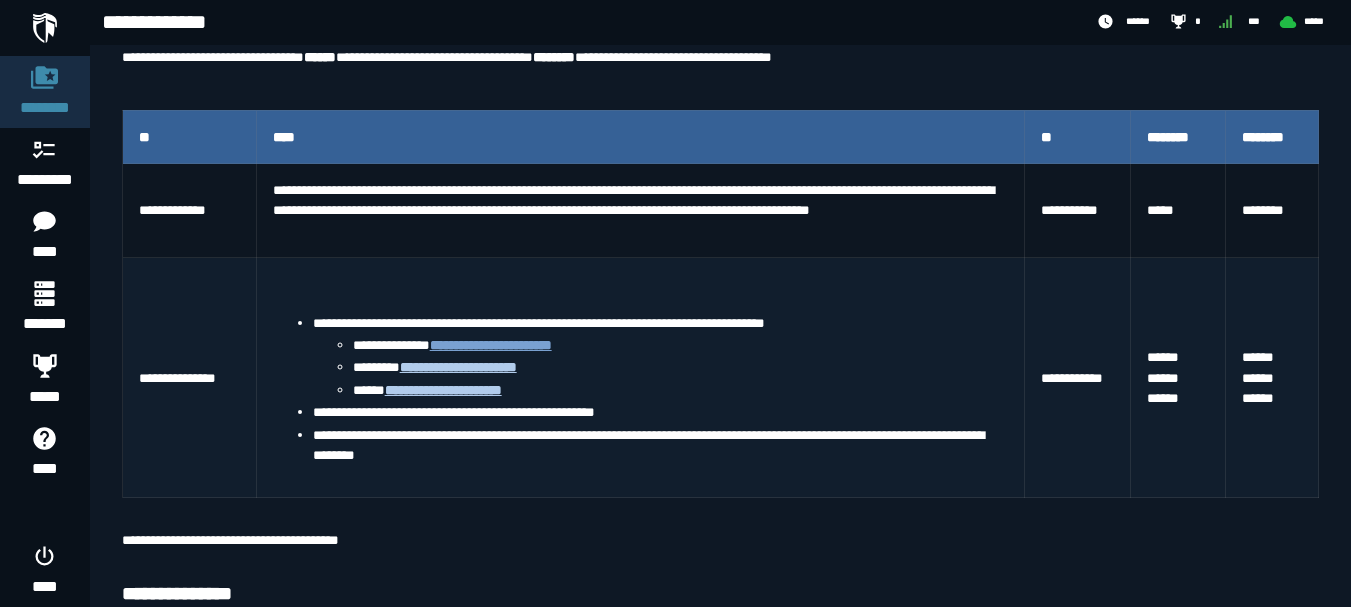 click on "**********" at bounding box center [491, 345] 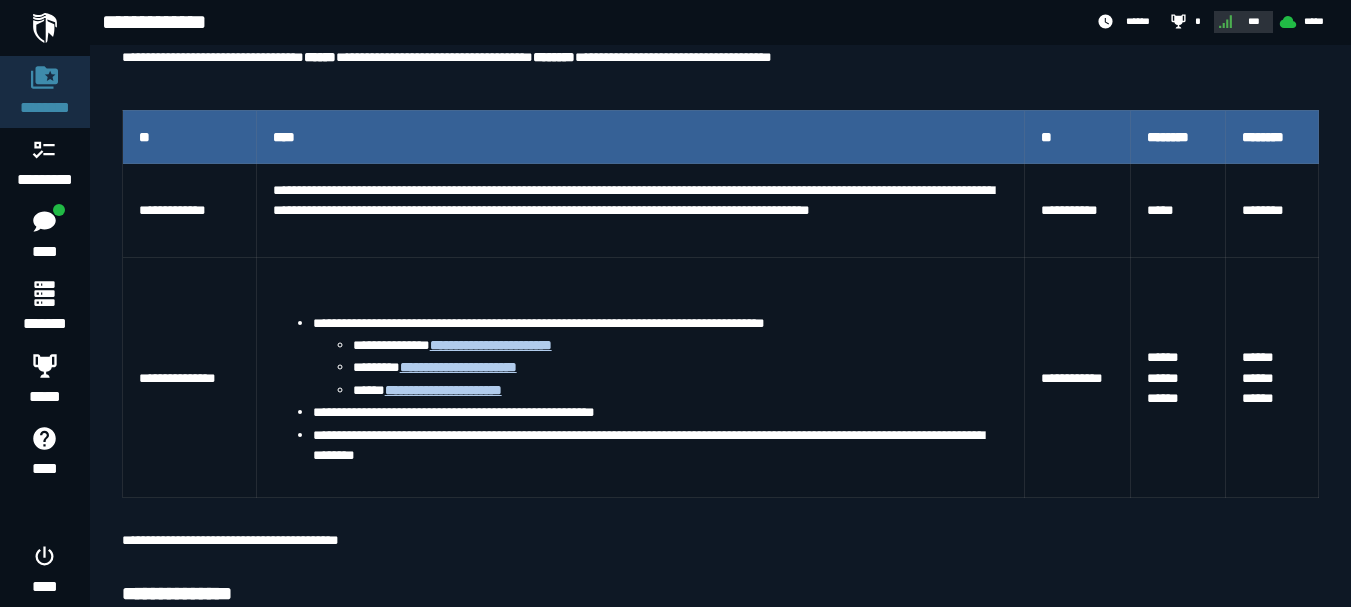 click on "***" at bounding box center [1254, 21] 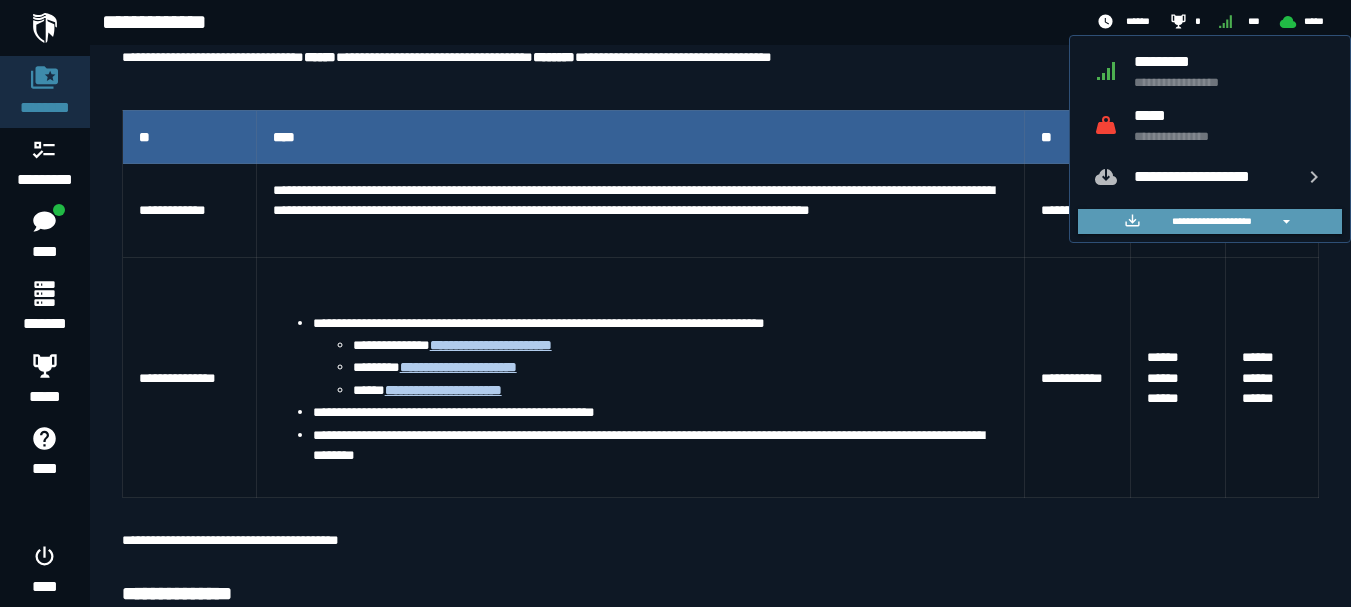 click on "**********" at bounding box center [1211, 221] 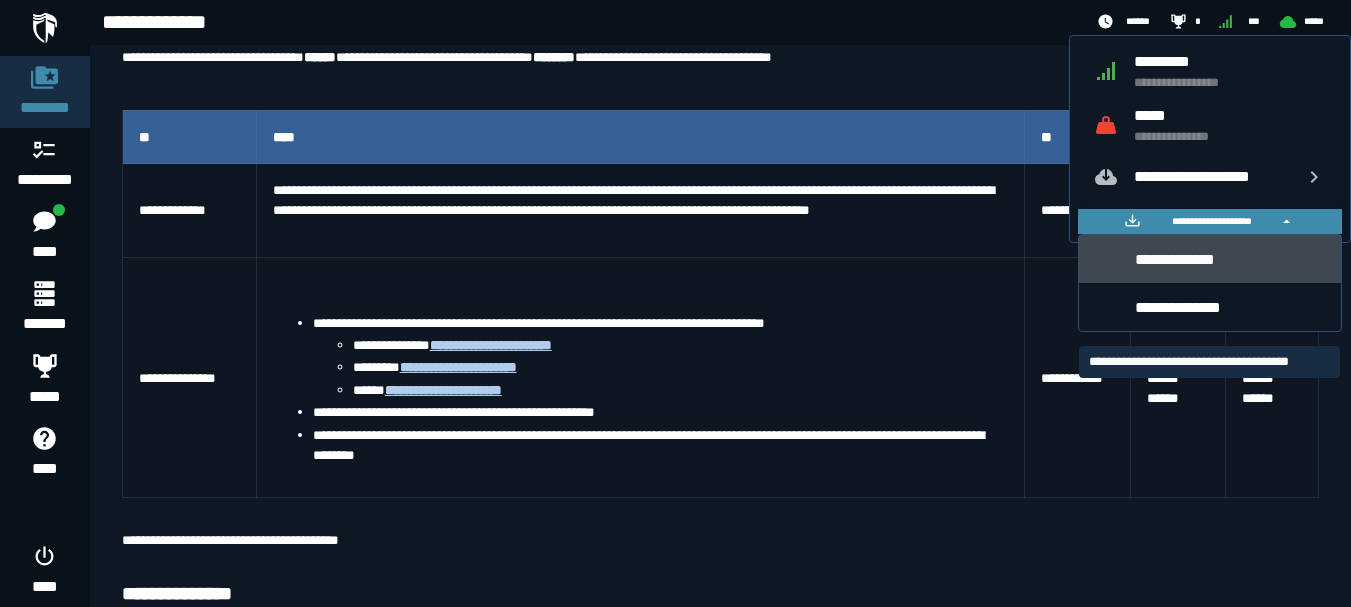 click on "**********" 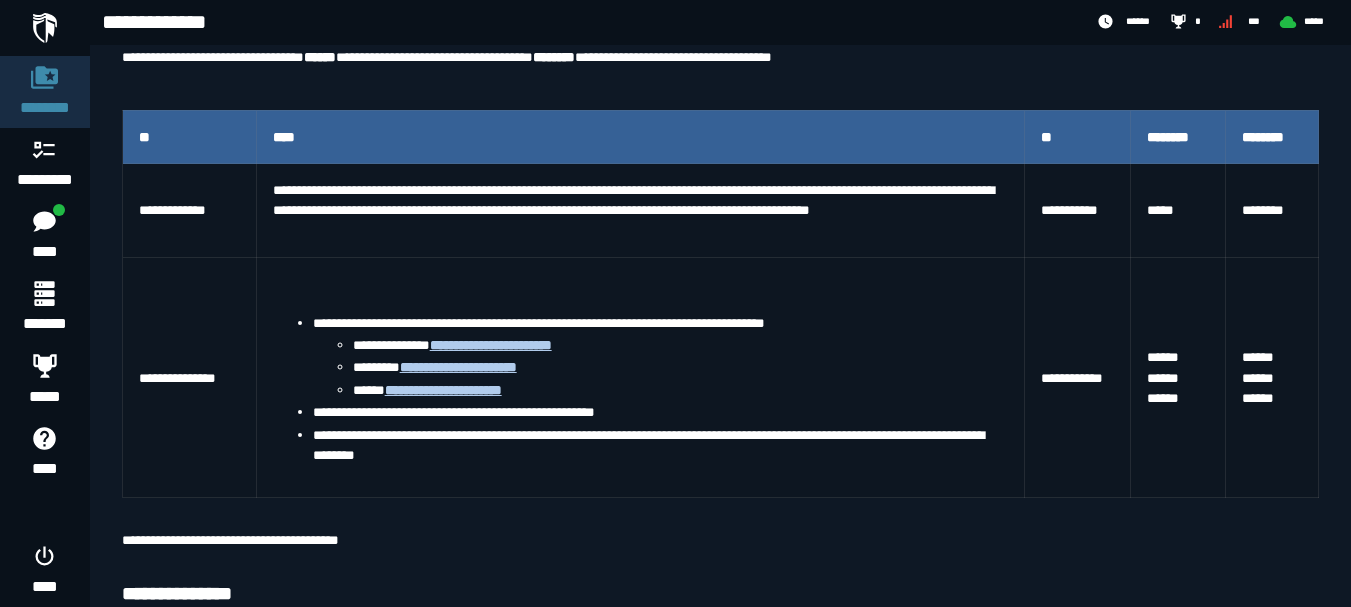 drag, startPoint x: 1110, startPoint y: 125, endPoint x: 928, endPoint y: 542, distance: 454.98682 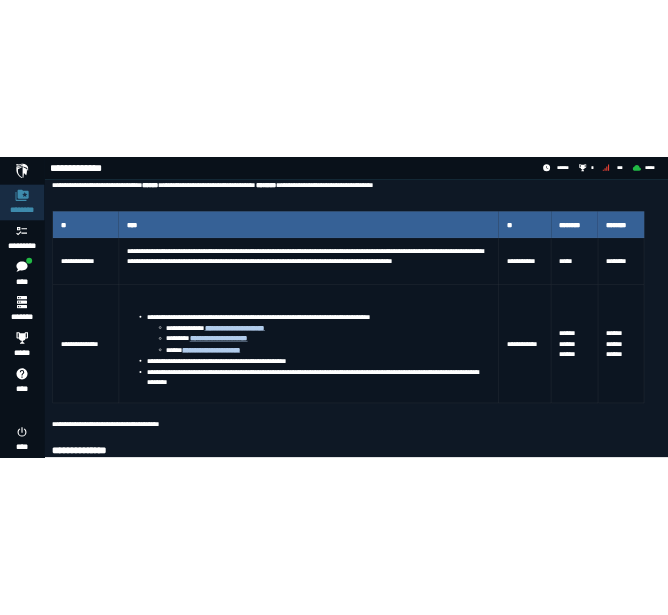scroll, scrollTop: 430, scrollLeft: 0, axis: vertical 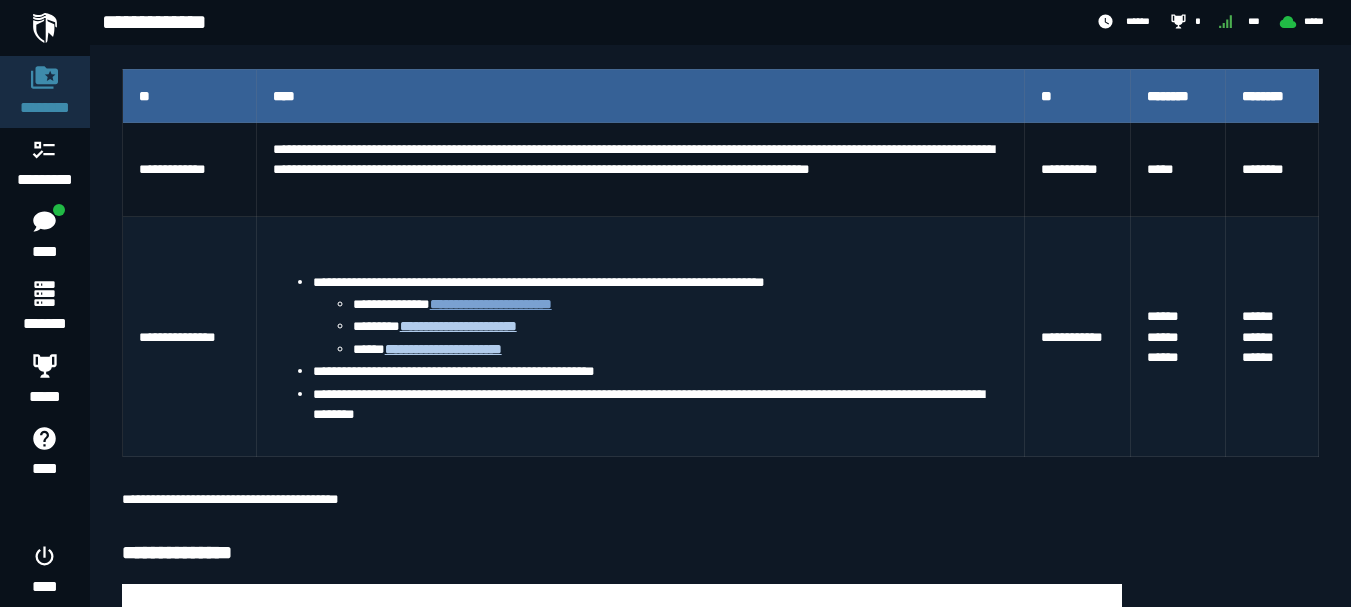 click on "**********" at bounding box center (491, 304) 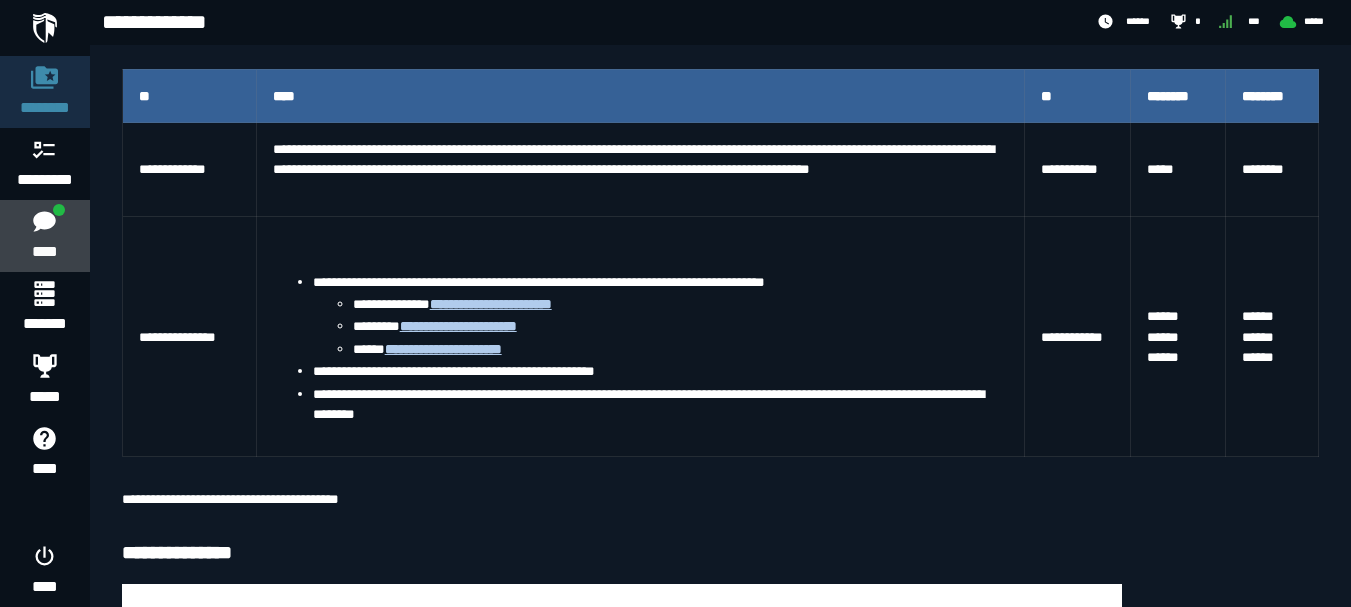 click on "****" at bounding box center [44, 252] 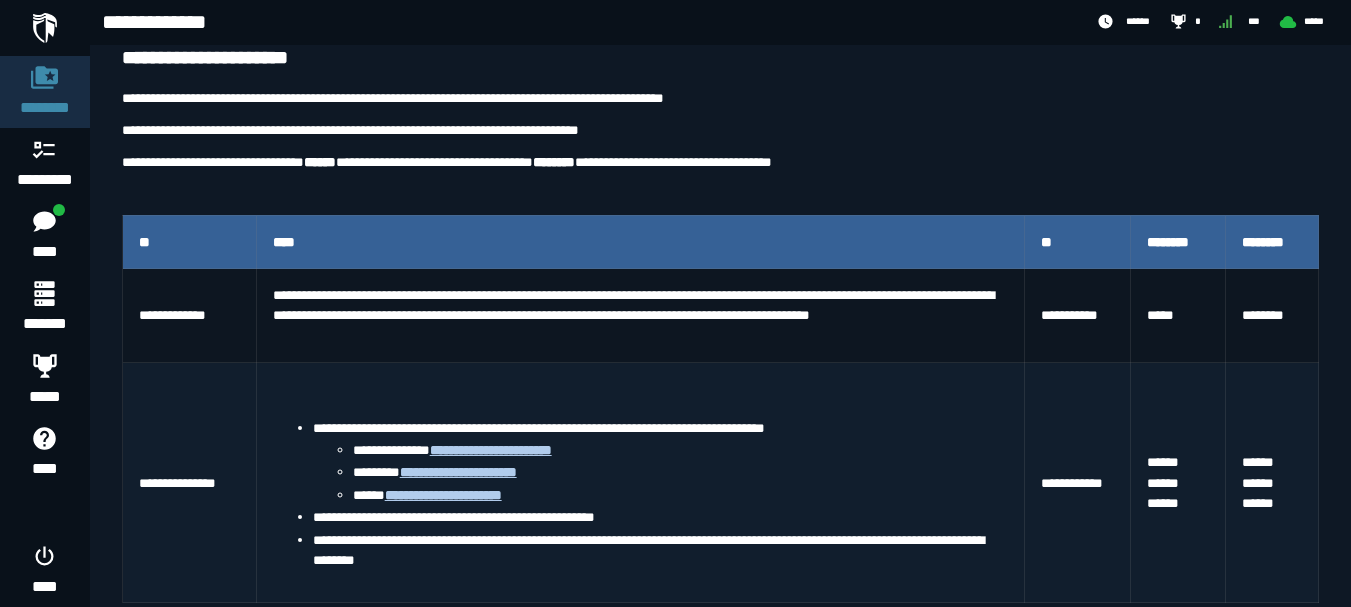 scroll, scrollTop: 283, scrollLeft: 0, axis: vertical 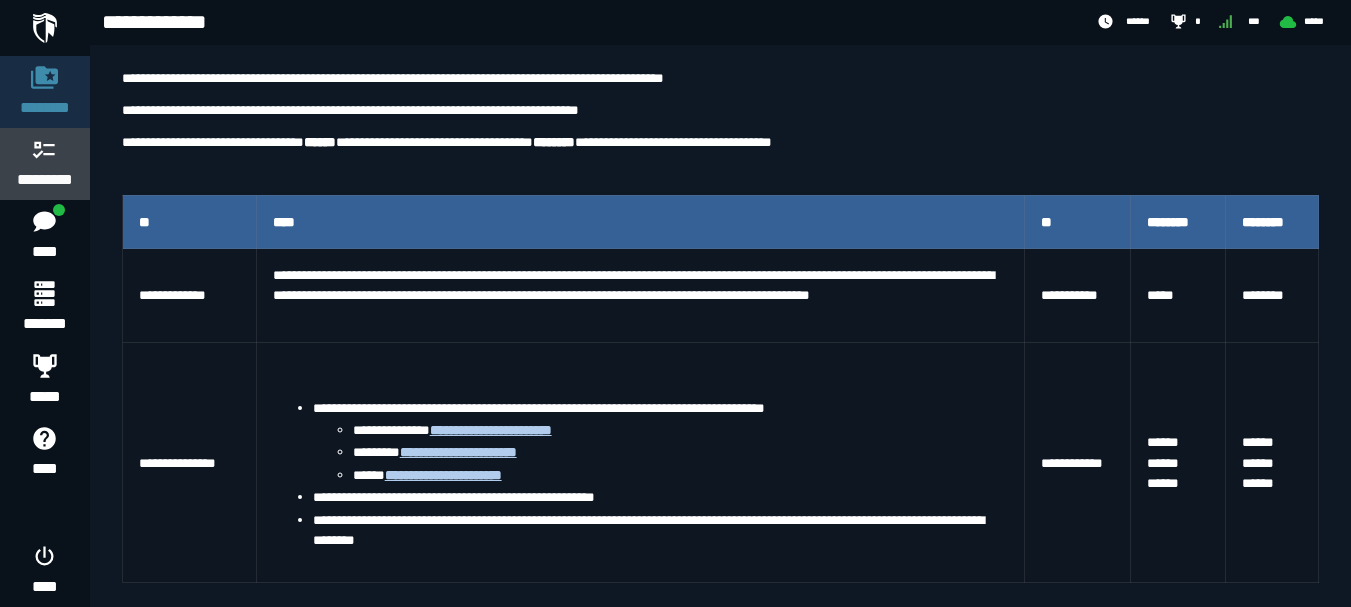 click on "*********" at bounding box center [45, 180] 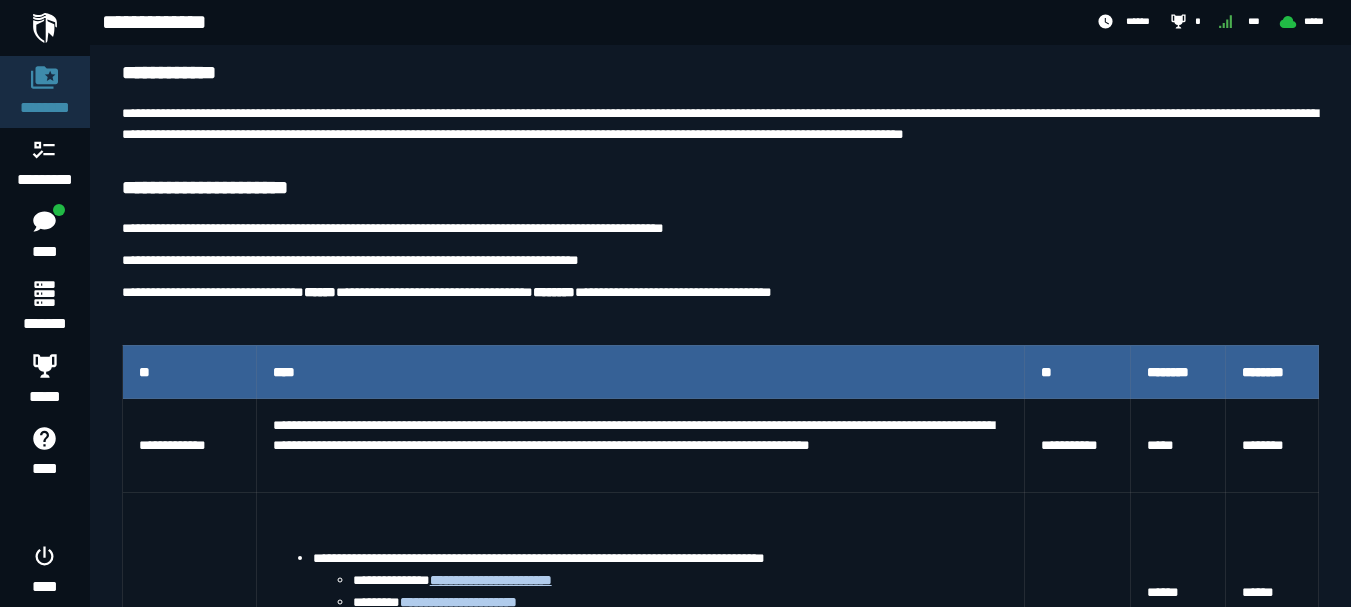 scroll, scrollTop: 0, scrollLeft: 0, axis: both 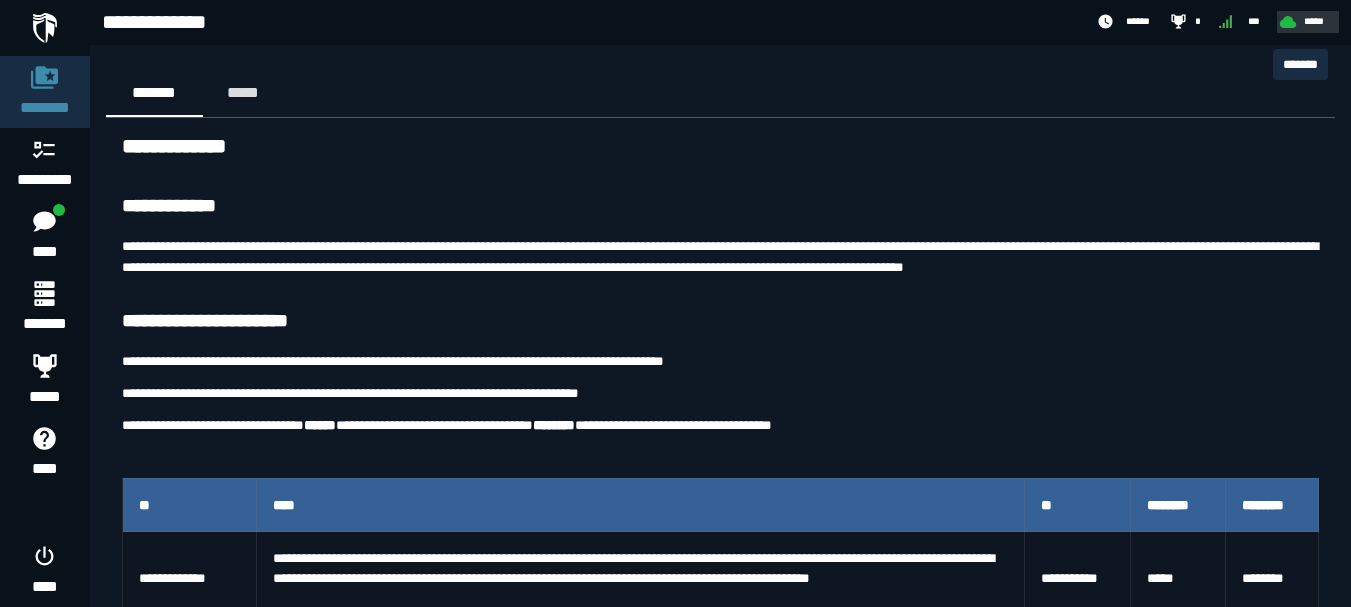click 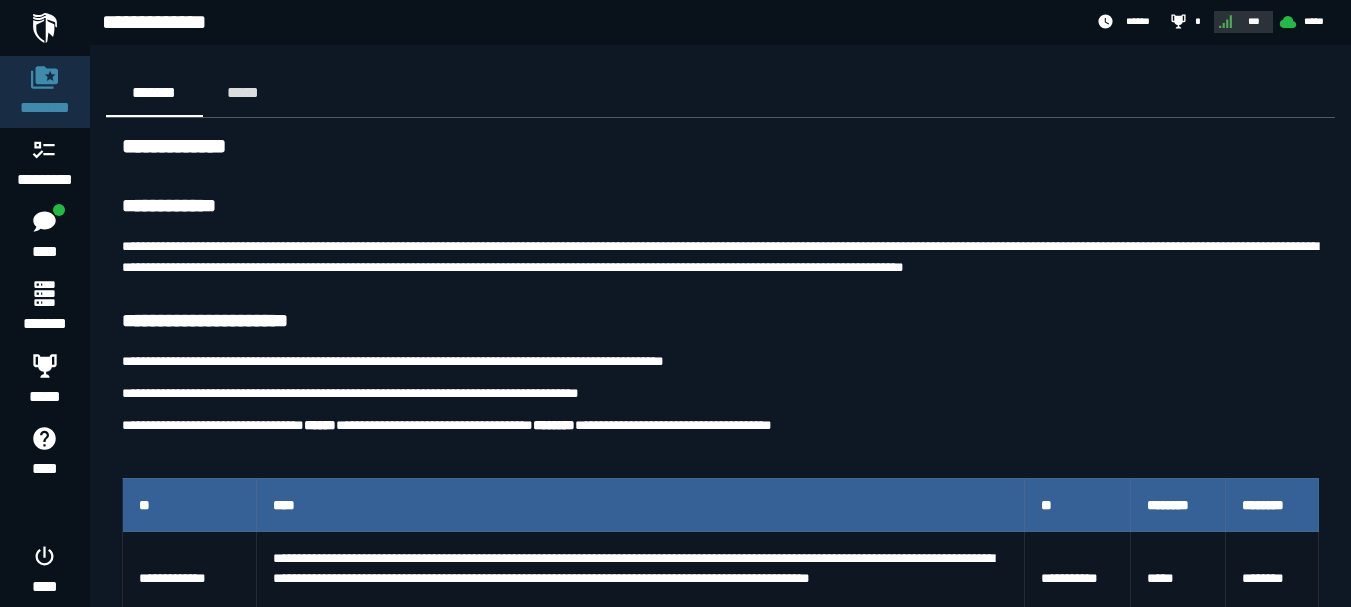 click on "***" at bounding box center [1254, 21] 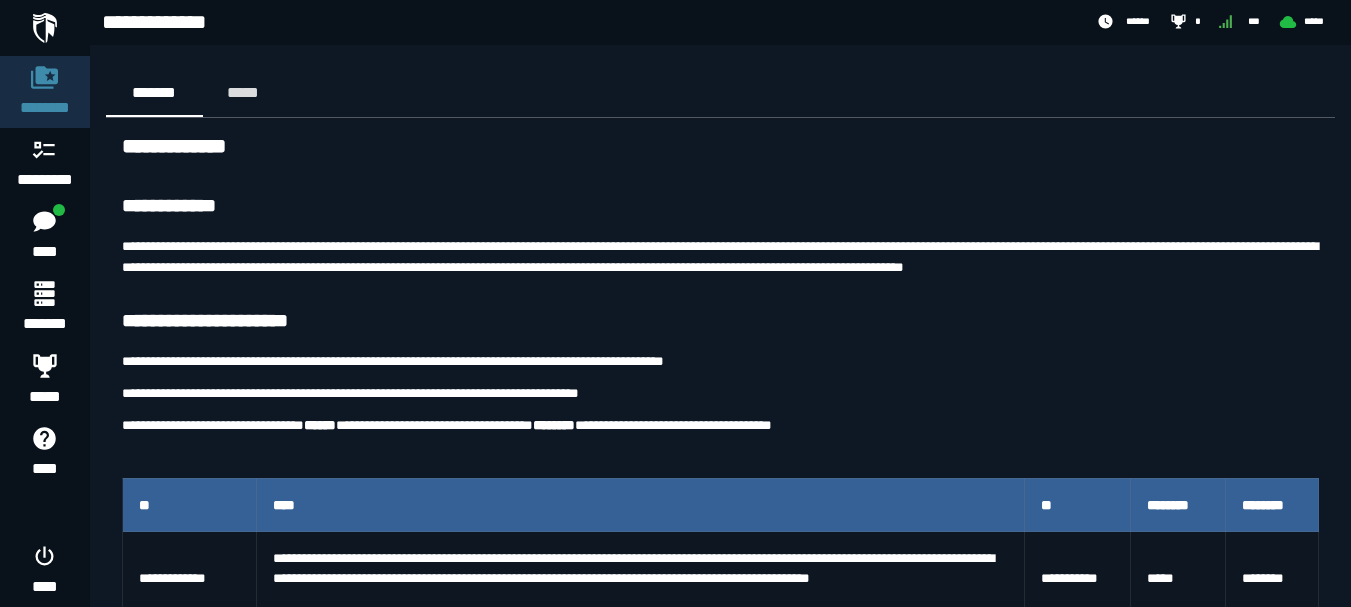 click on "**********" at bounding box center (720, 256) 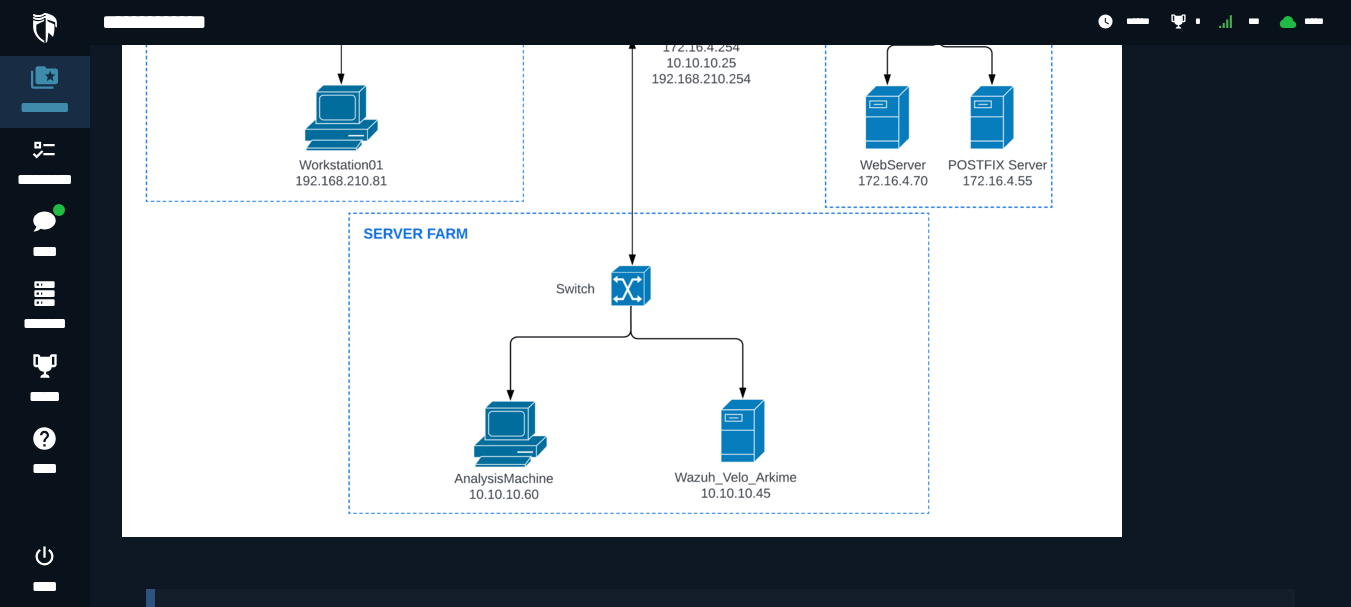 scroll, scrollTop: 1383, scrollLeft: 0, axis: vertical 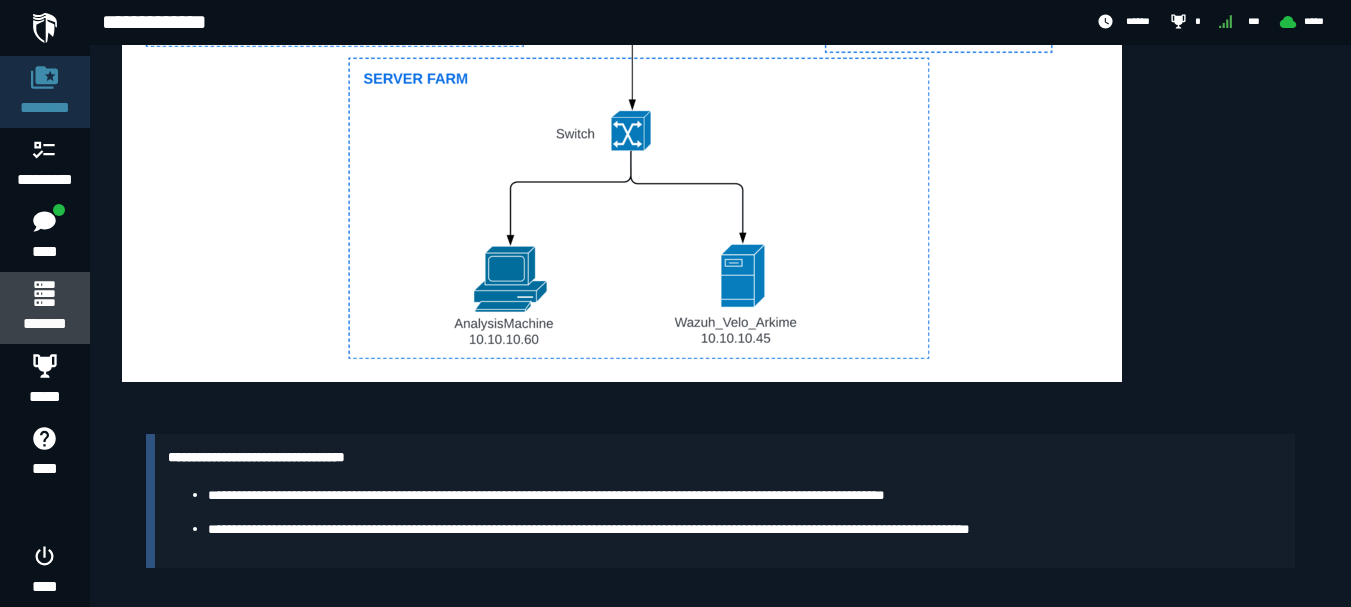 click on "*******" at bounding box center [44, 324] 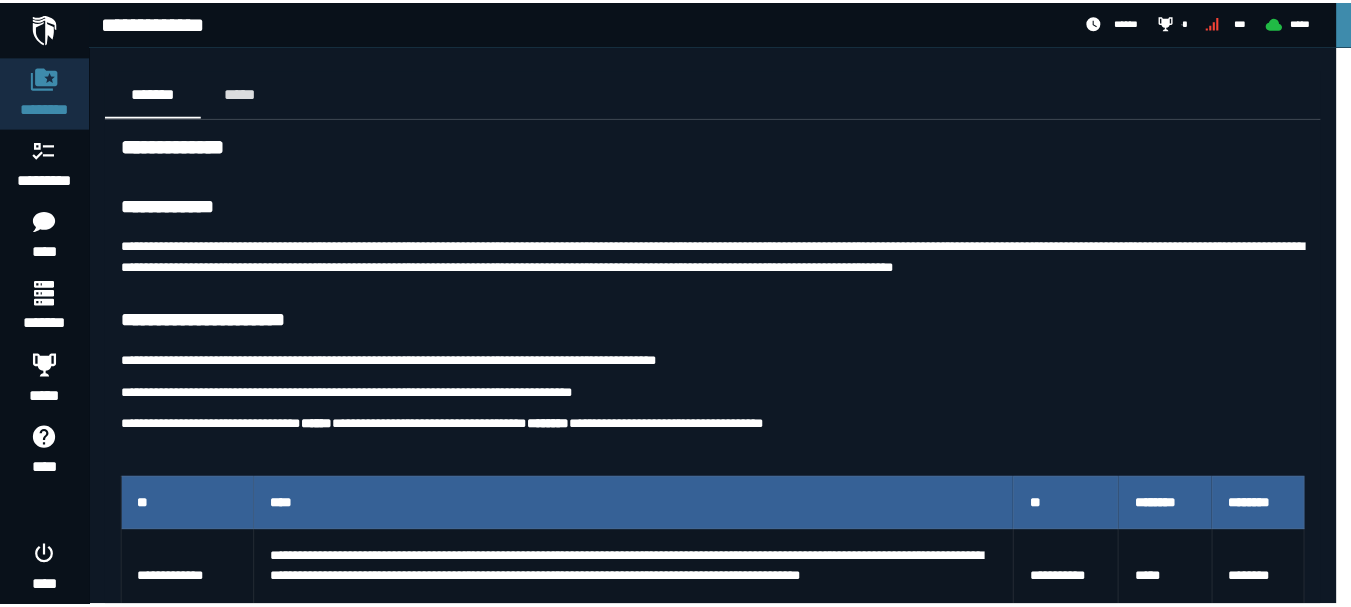 scroll, scrollTop: 0, scrollLeft: 0, axis: both 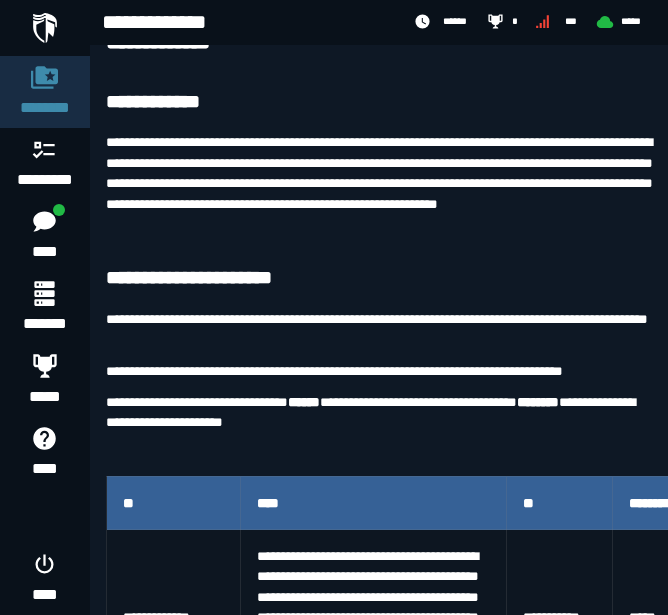 click on "**********" at bounding box center (379, 987) 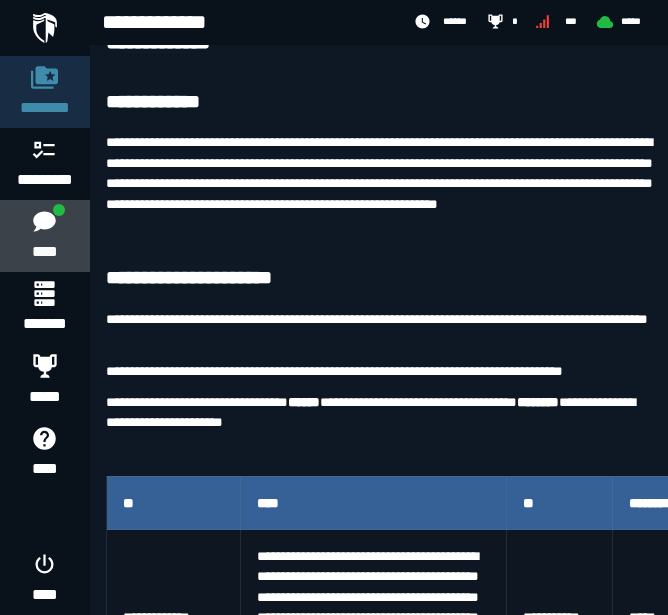 click on "****" at bounding box center [44, 252] 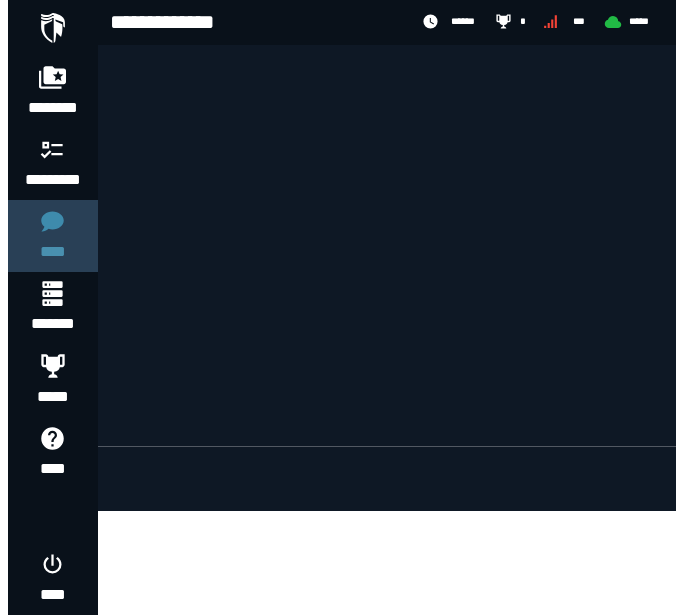 scroll, scrollTop: 0, scrollLeft: 0, axis: both 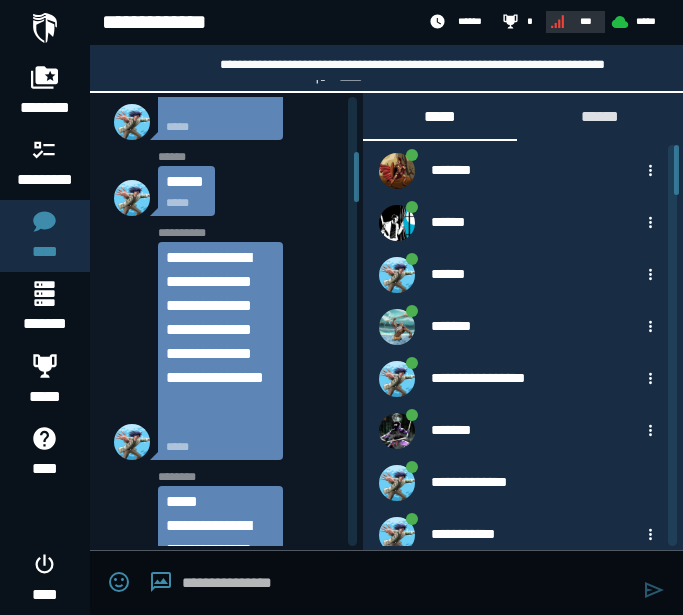 click on "***" at bounding box center (586, 21) 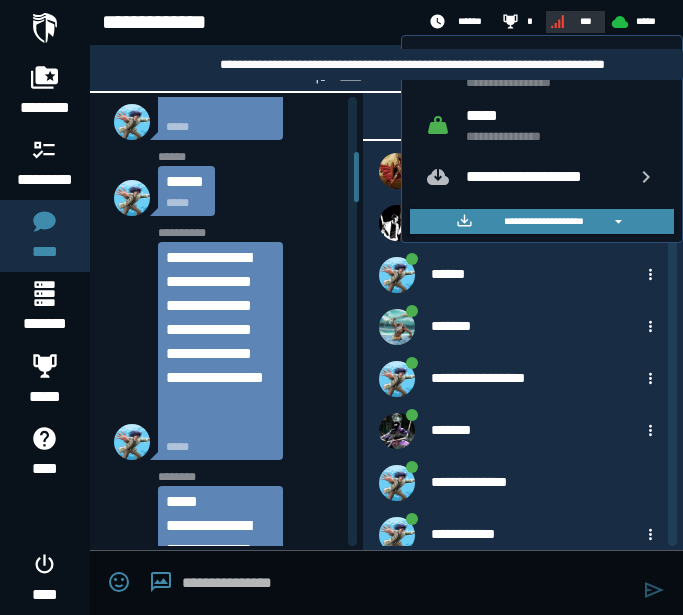 click on "***" at bounding box center (586, 21) 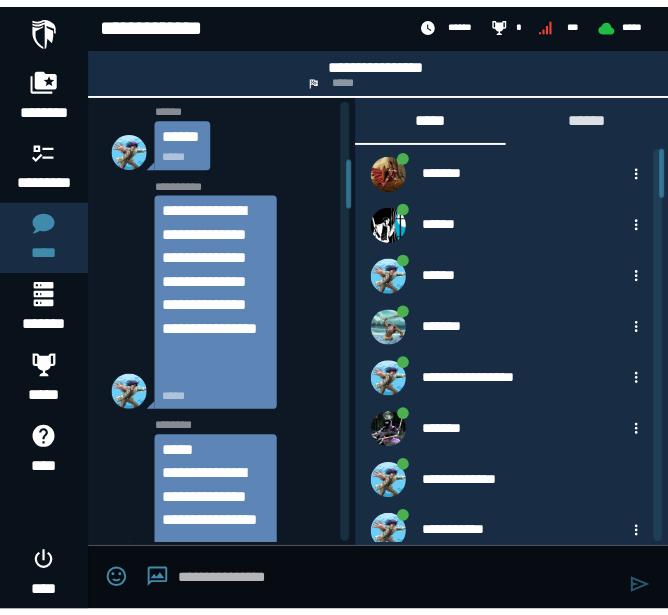 scroll, scrollTop: 651, scrollLeft: 0, axis: vertical 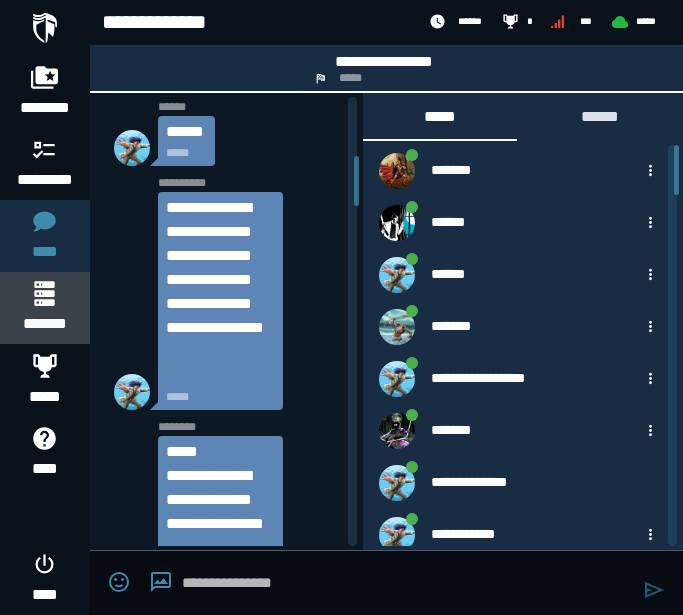 click on "*******" at bounding box center [44, 324] 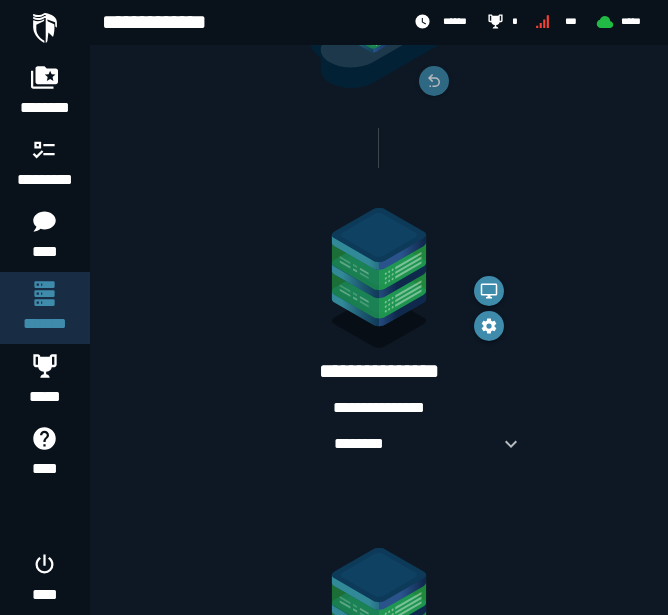 scroll, scrollTop: 237, scrollLeft: 0, axis: vertical 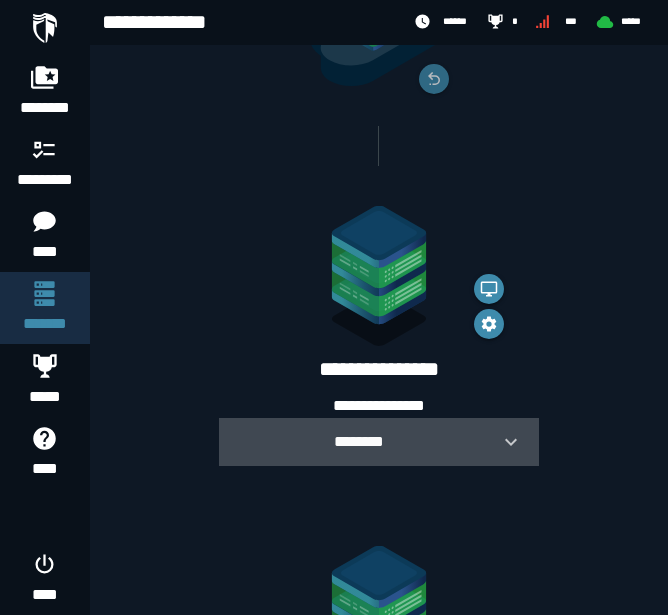 click at bounding box center (503, 442) 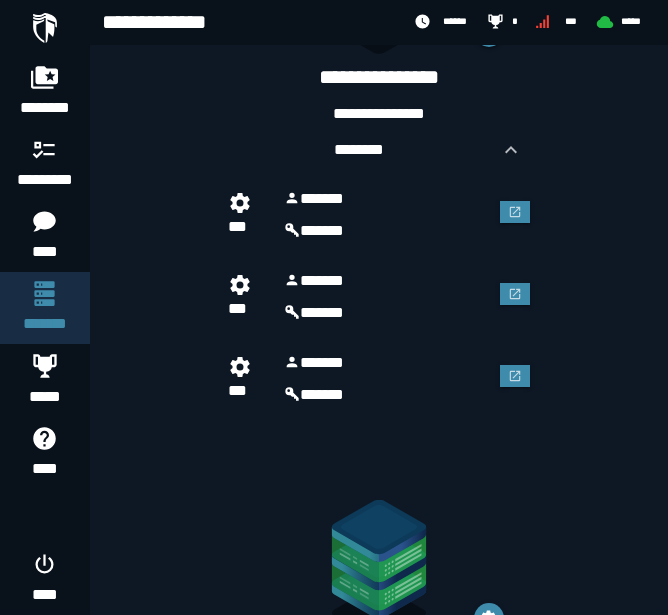 scroll, scrollTop: 533, scrollLeft: 0, axis: vertical 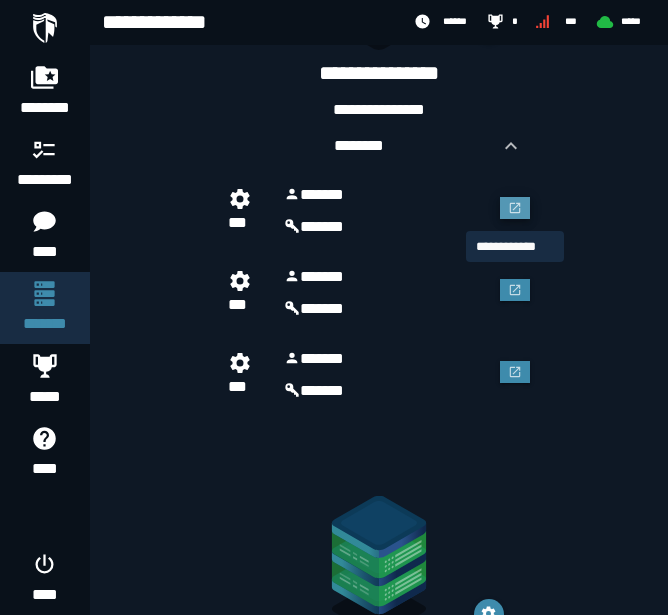 click at bounding box center (515, 208) 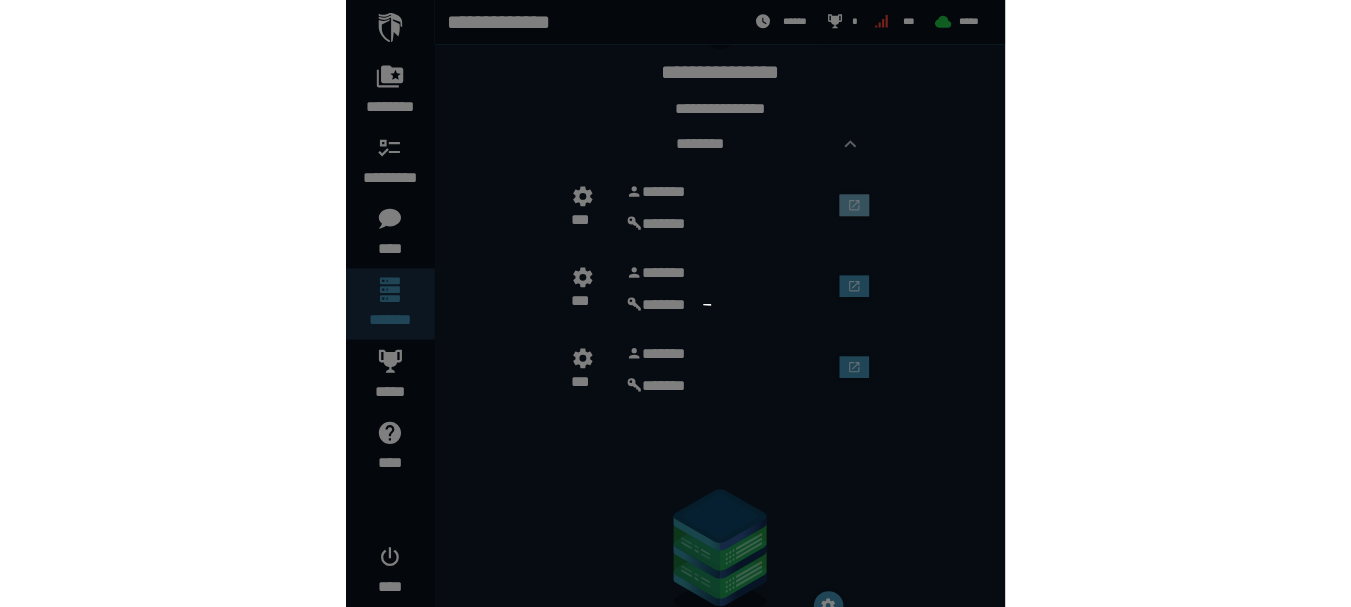 scroll, scrollTop: 0, scrollLeft: 0, axis: both 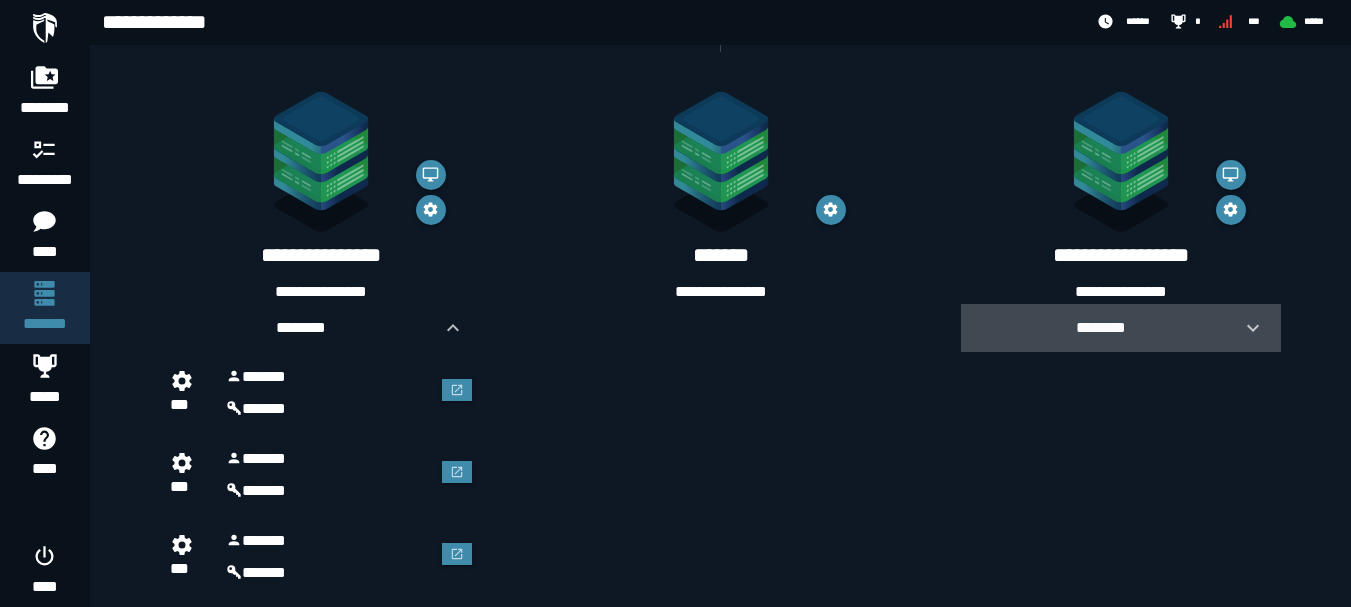 click on "********" at bounding box center [1101, 327] 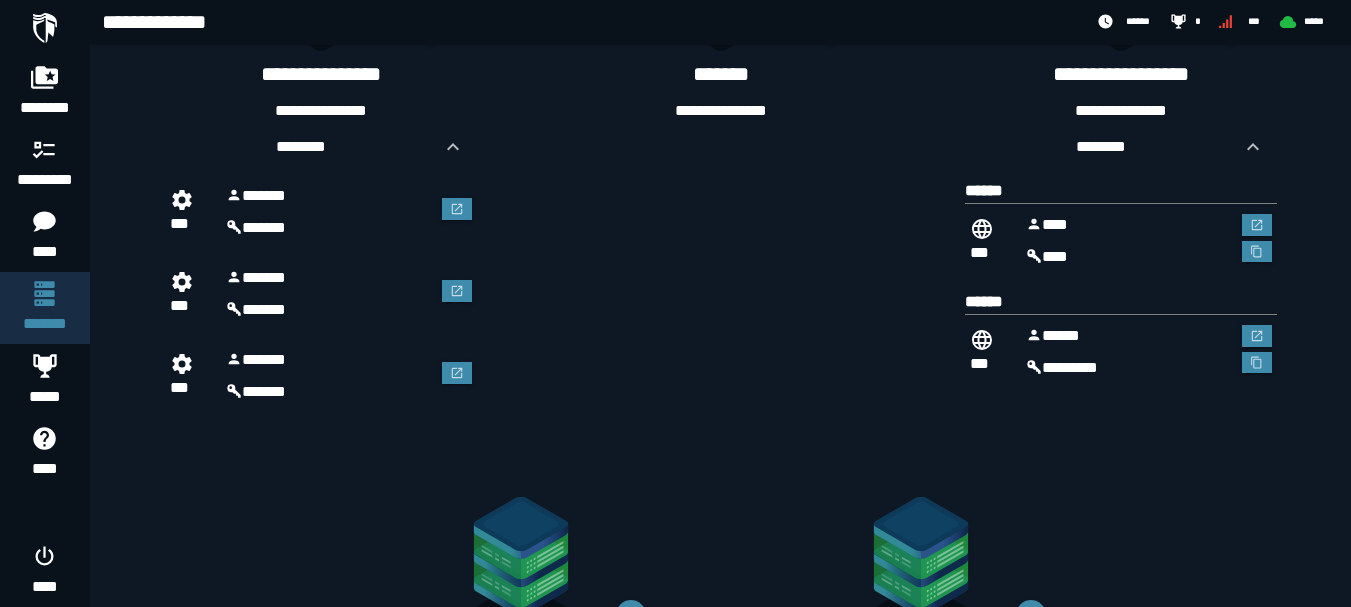 scroll, scrollTop: 558, scrollLeft: 0, axis: vertical 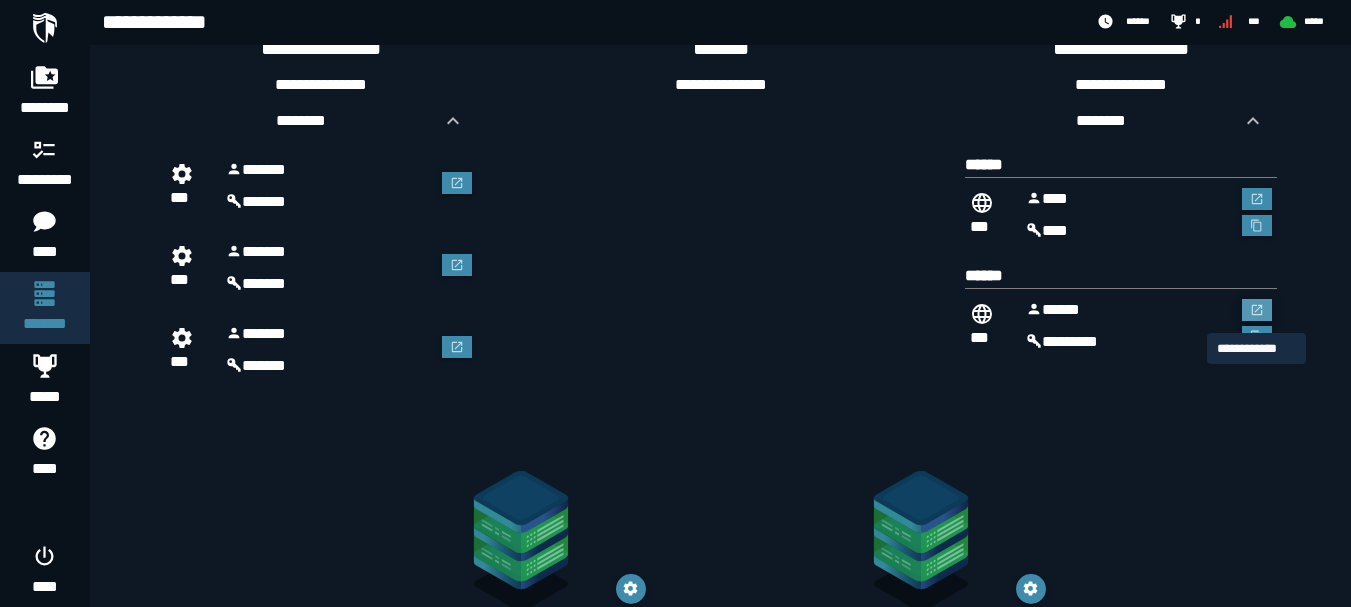 click 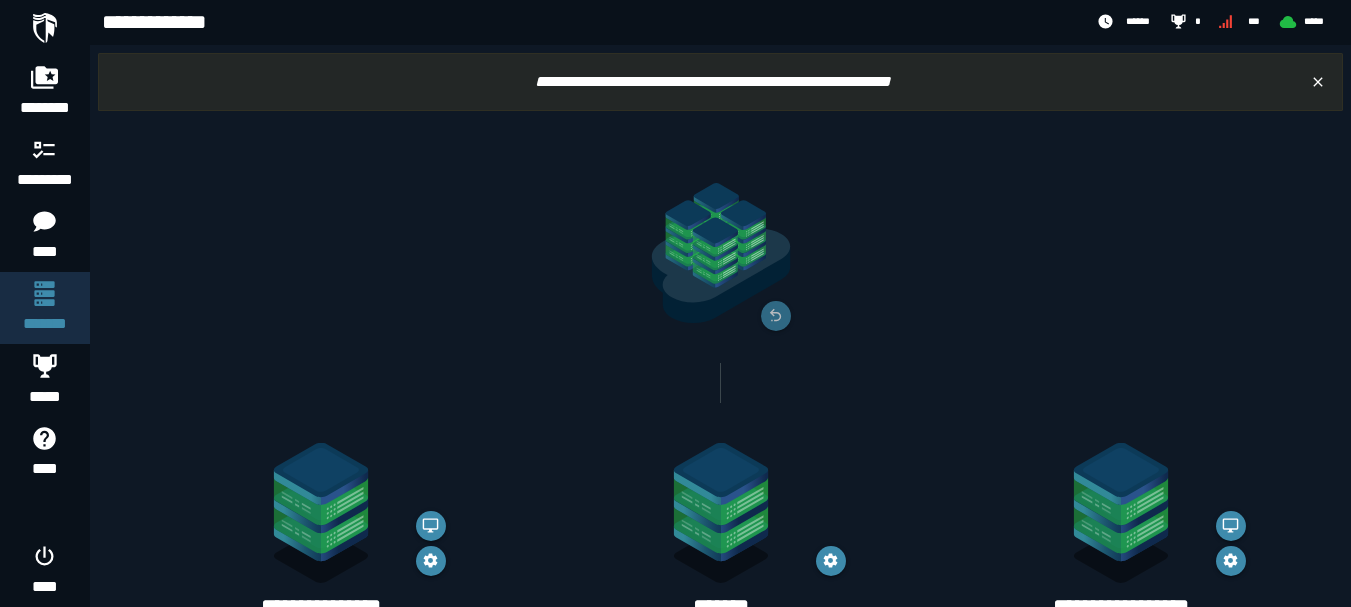 scroll, scrollTop: 558, scrollLeft: 0, axis: vertical 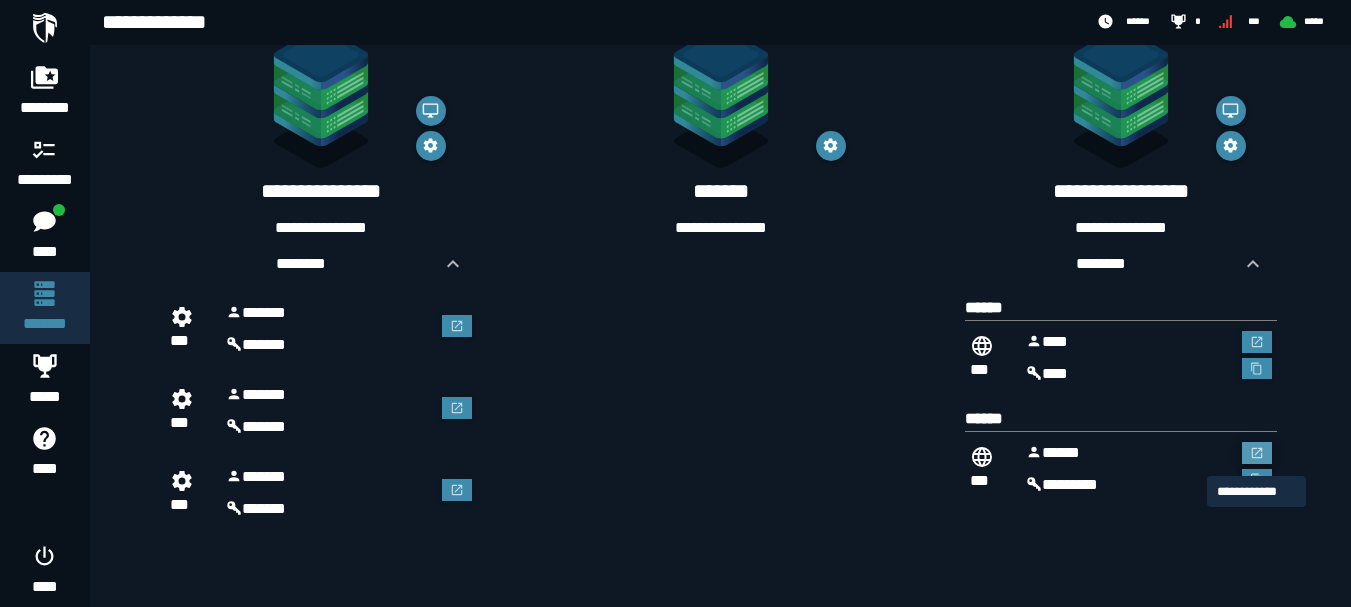 click 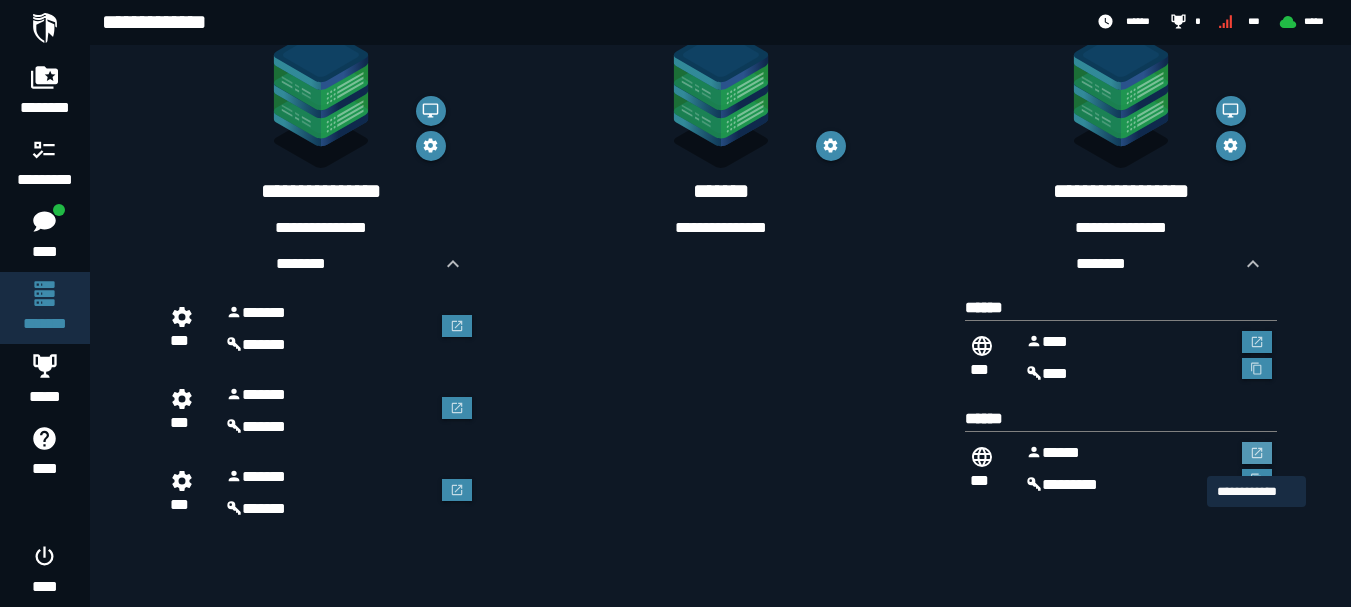 scroll, scrollTop: 0, scrollLeft: 0, axis: both 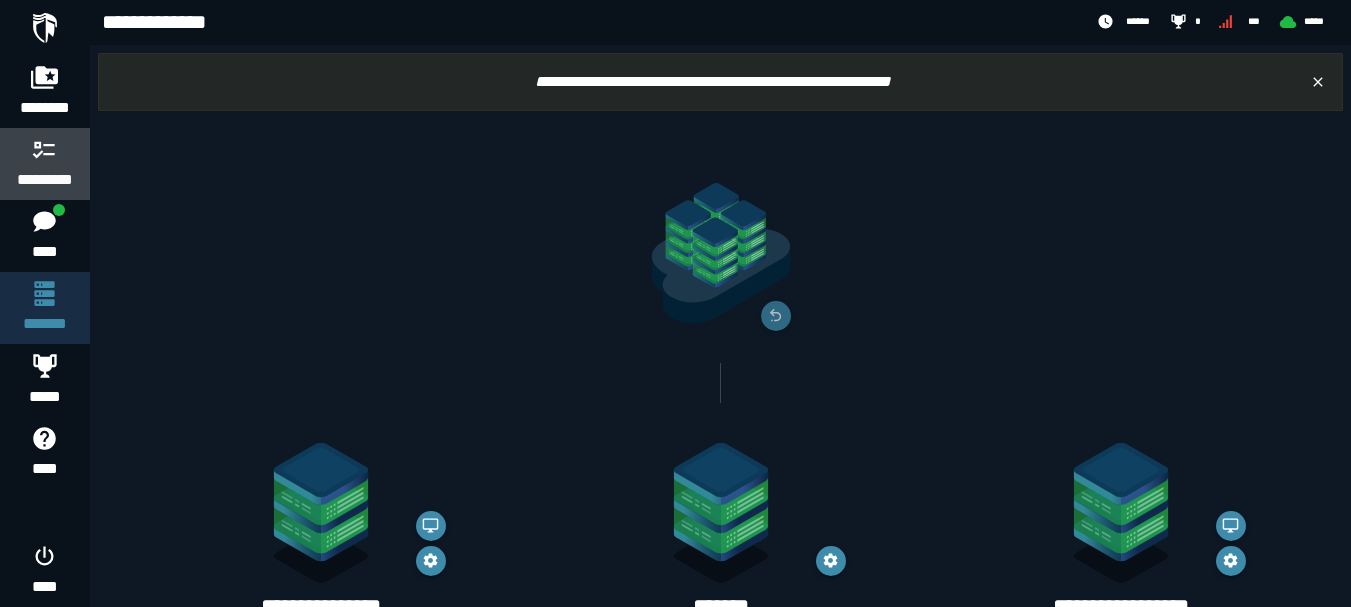 click at bounding box center (45, 149) 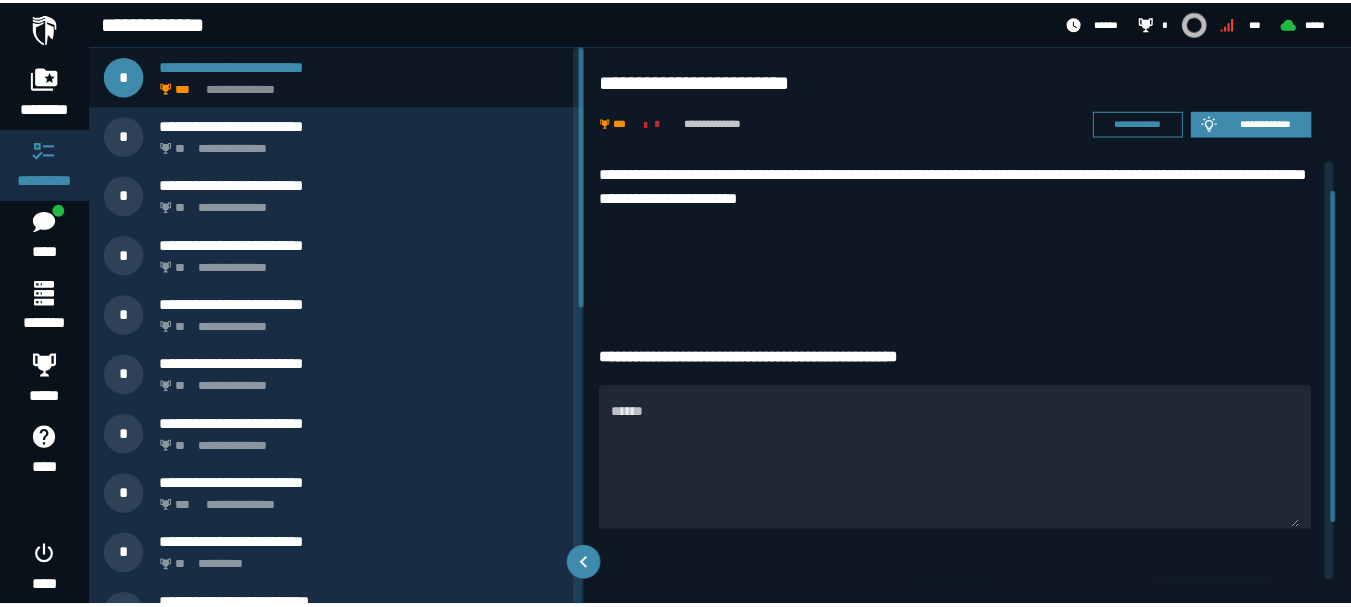 scroll, scrollTop: 0, scrollLeft: 0, axis: both 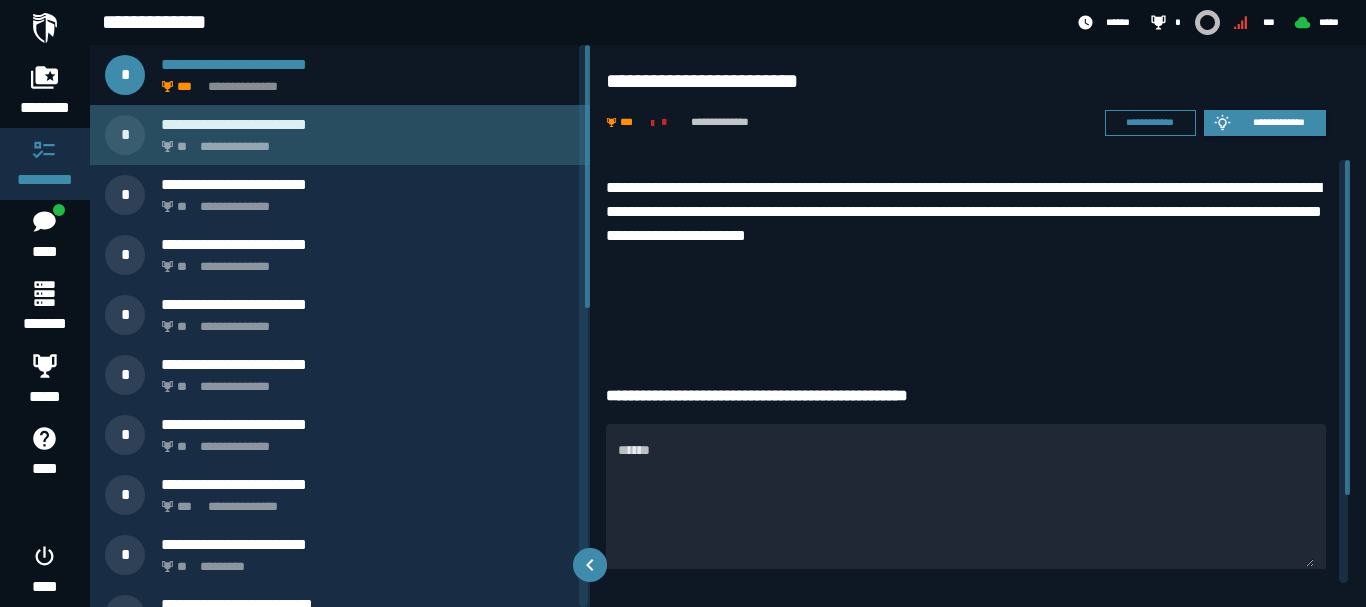 click on "**********" at bounding box center [364, 141] 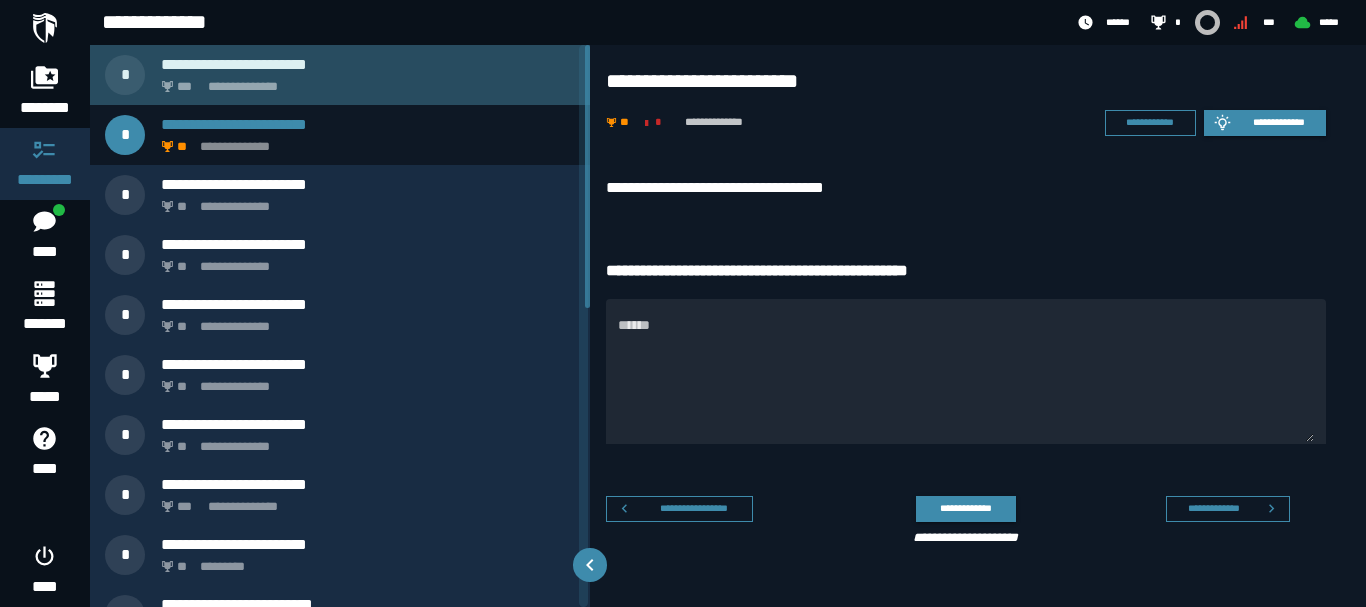 click on "**********" at bounding box center (340, 75) 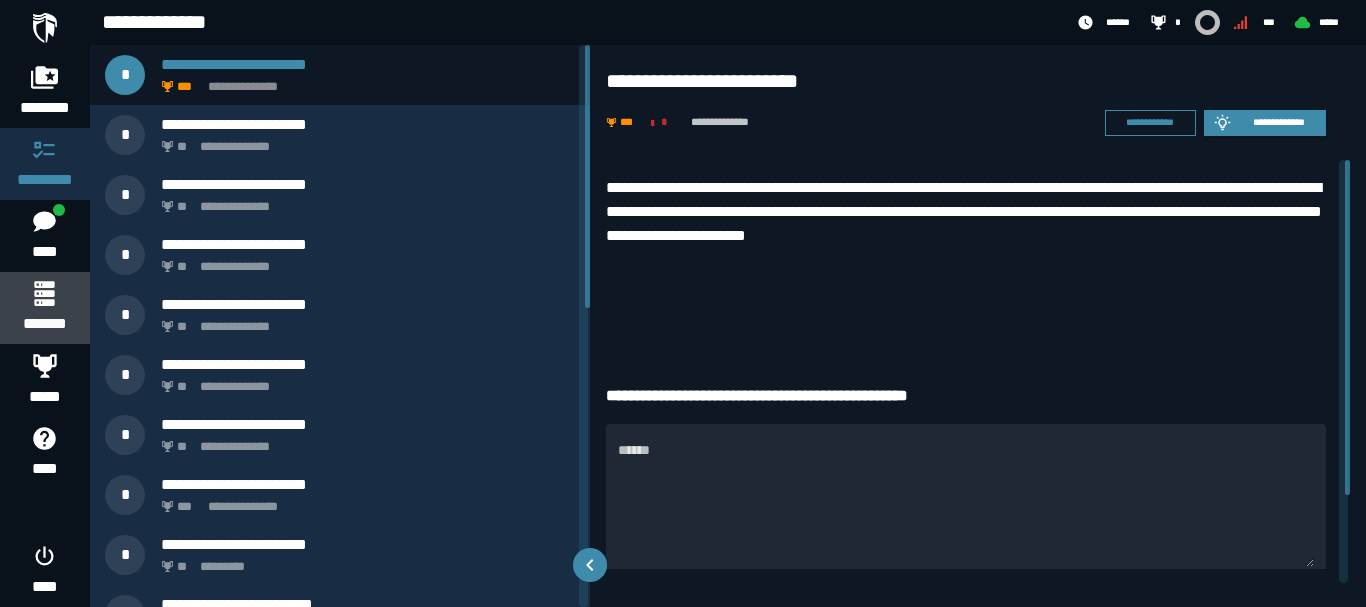 click 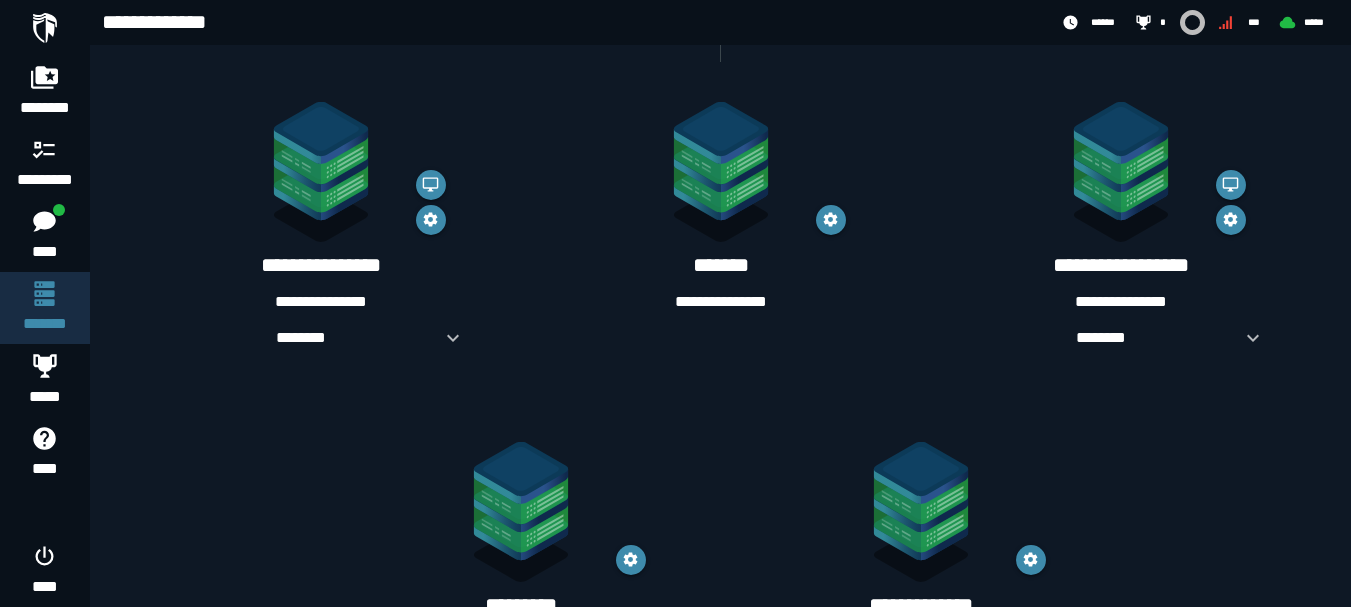 scroll, scrollTop: 342, scrollLeft: 0, axis: vertical 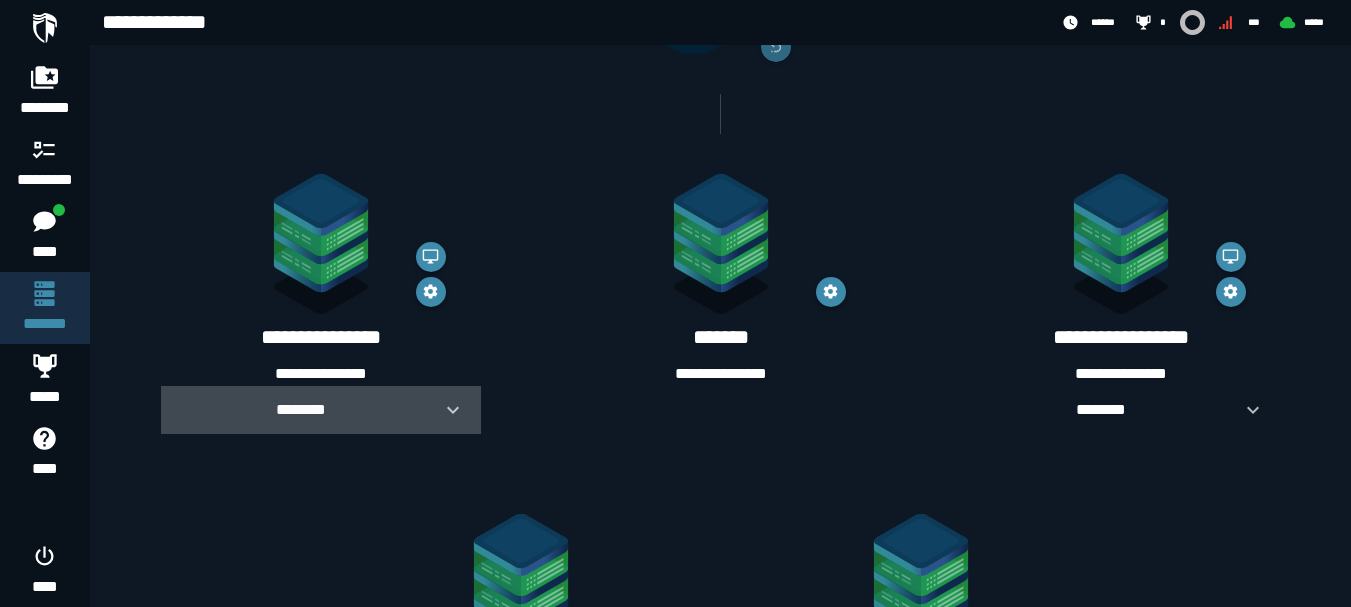 click on "********" at bounding box center [321, 410] 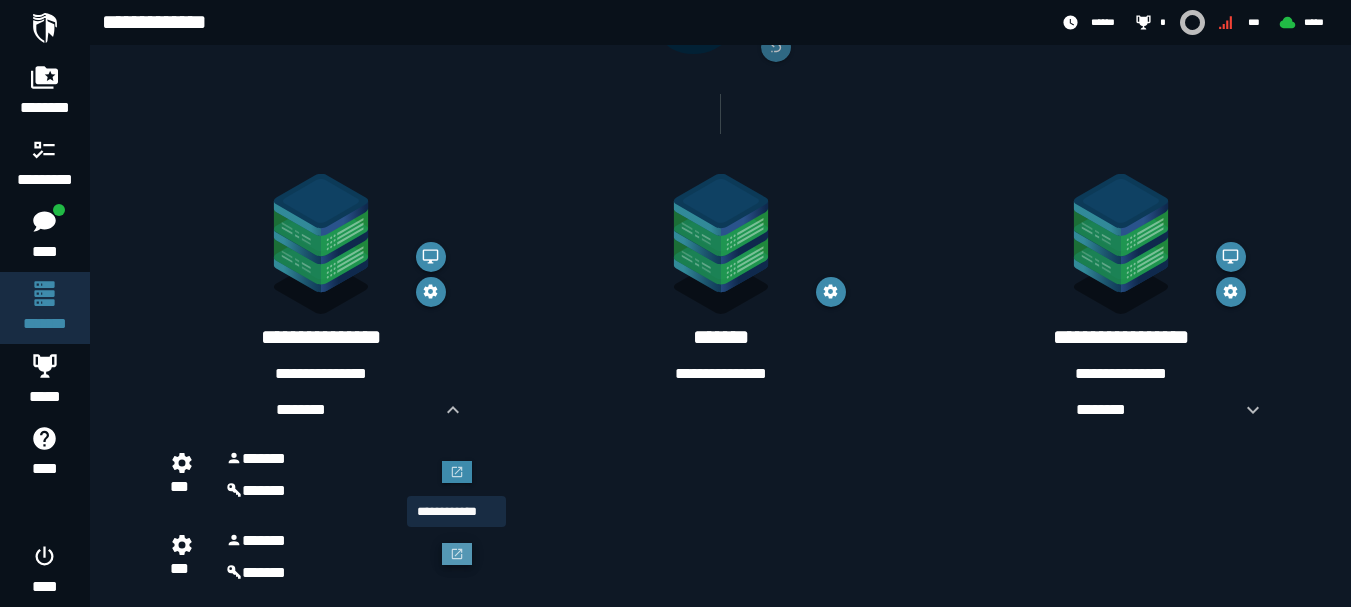 click 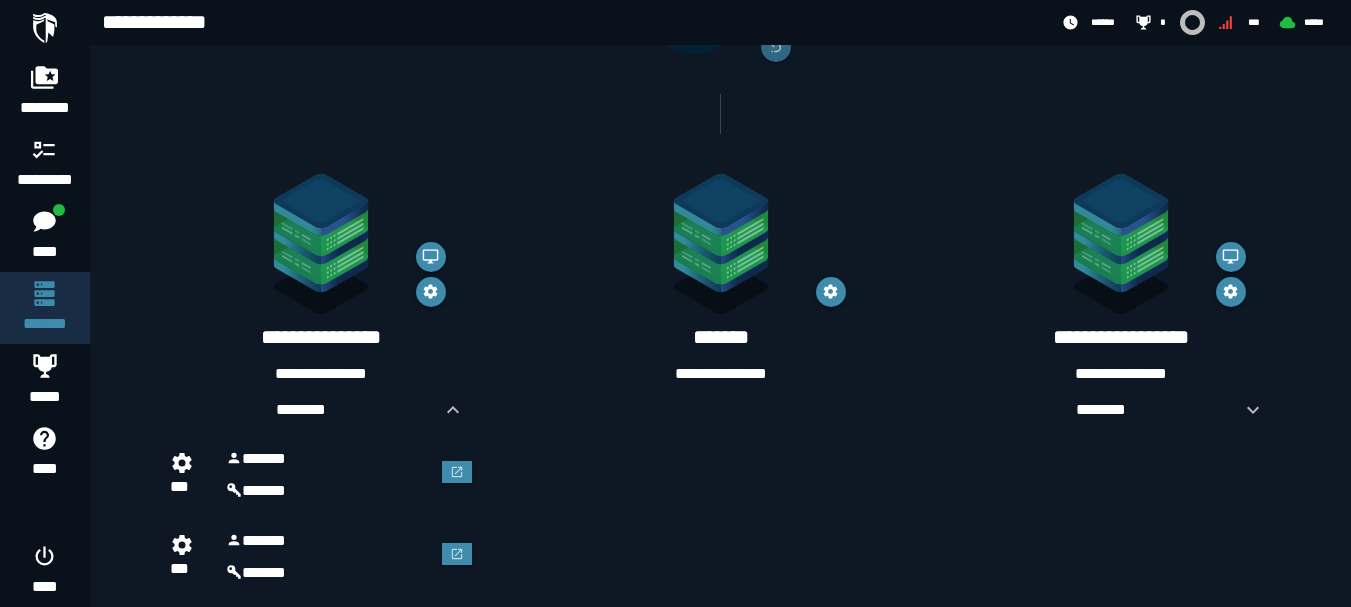 scroll, scrollTop: 269, scrollLeft: 0, axis: vertical 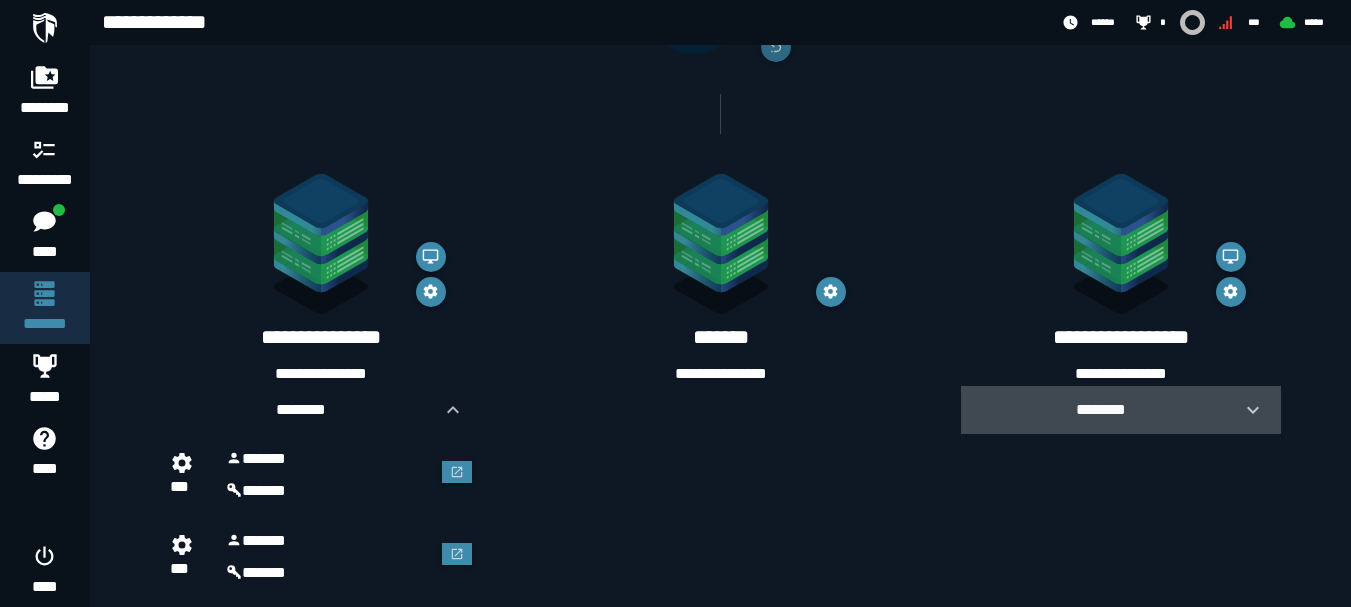 click on "********" at bounding box center (1101, 409) 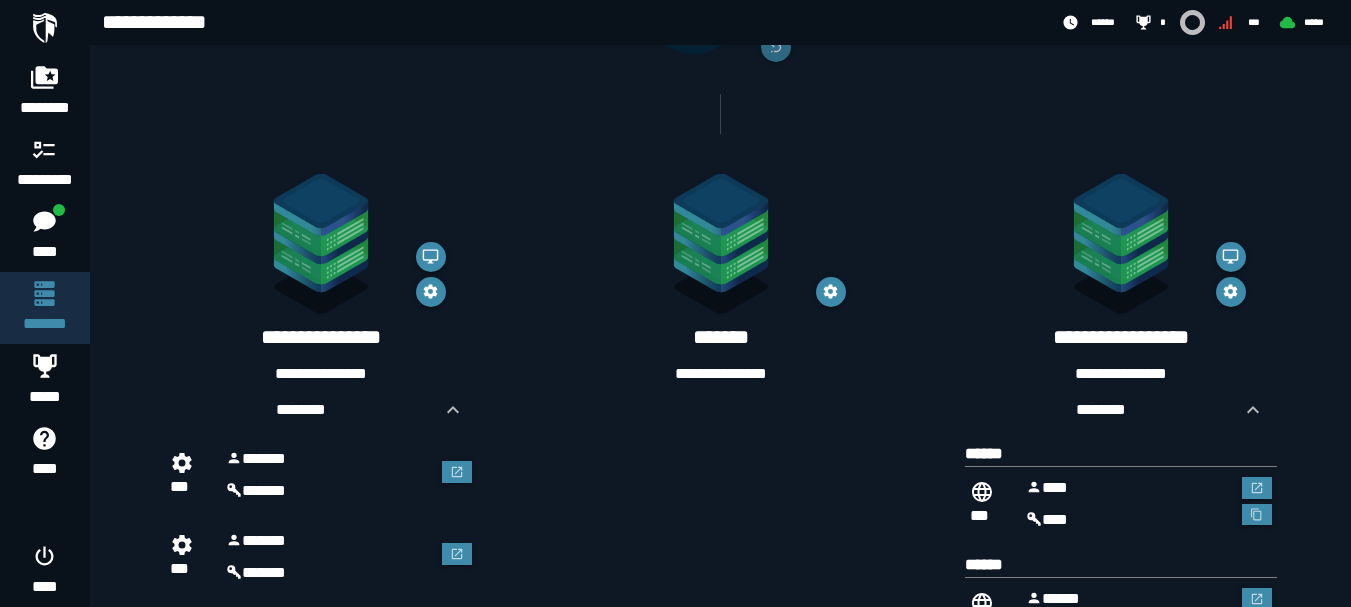 scroll, scrollTop: 456, scrollLeft: 0, axis: vertical 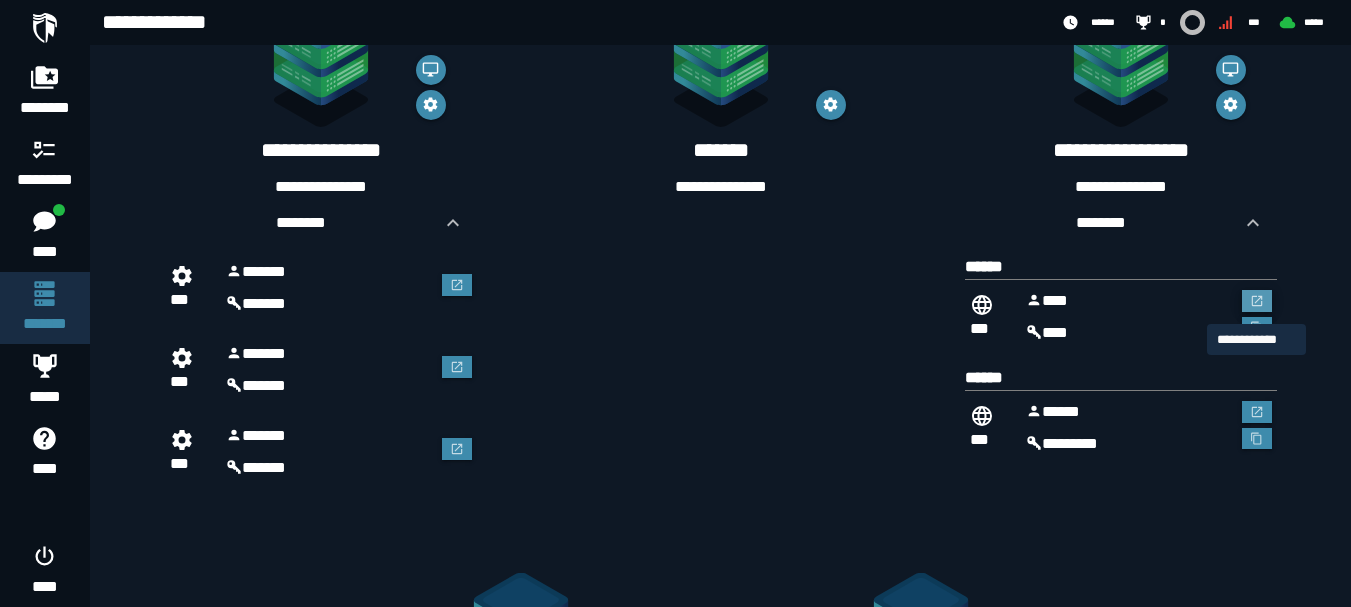 click 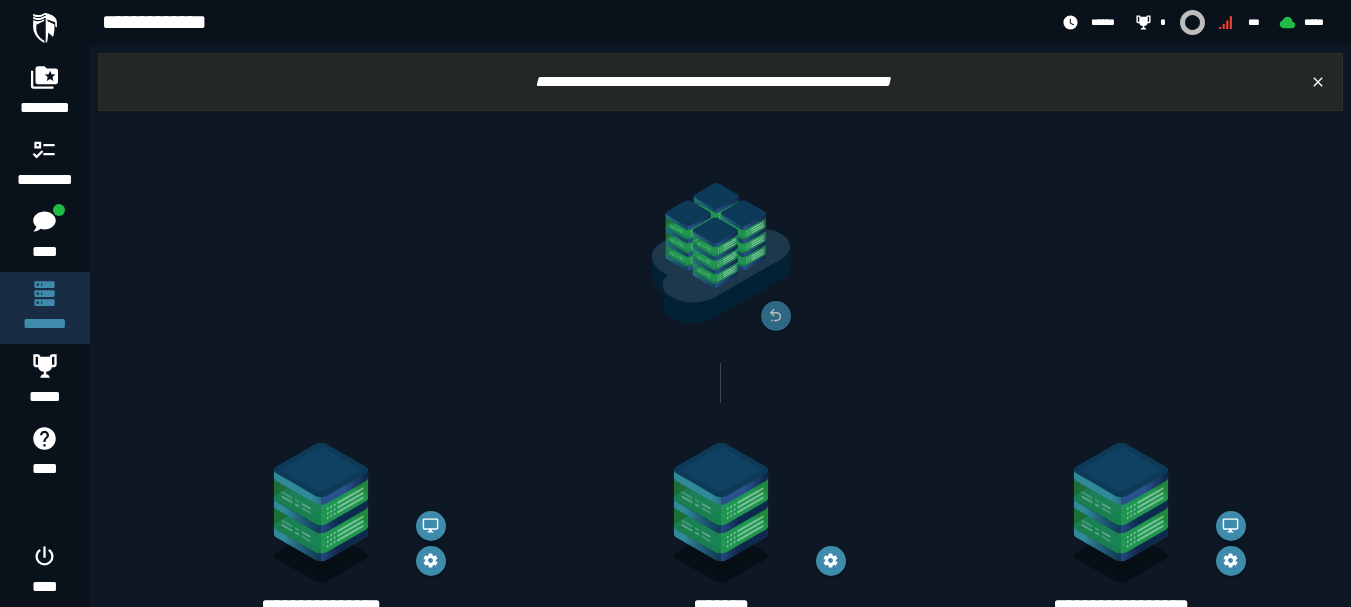 scroll, scrollTop: 456, scrollLeft: 0, axis: vertical 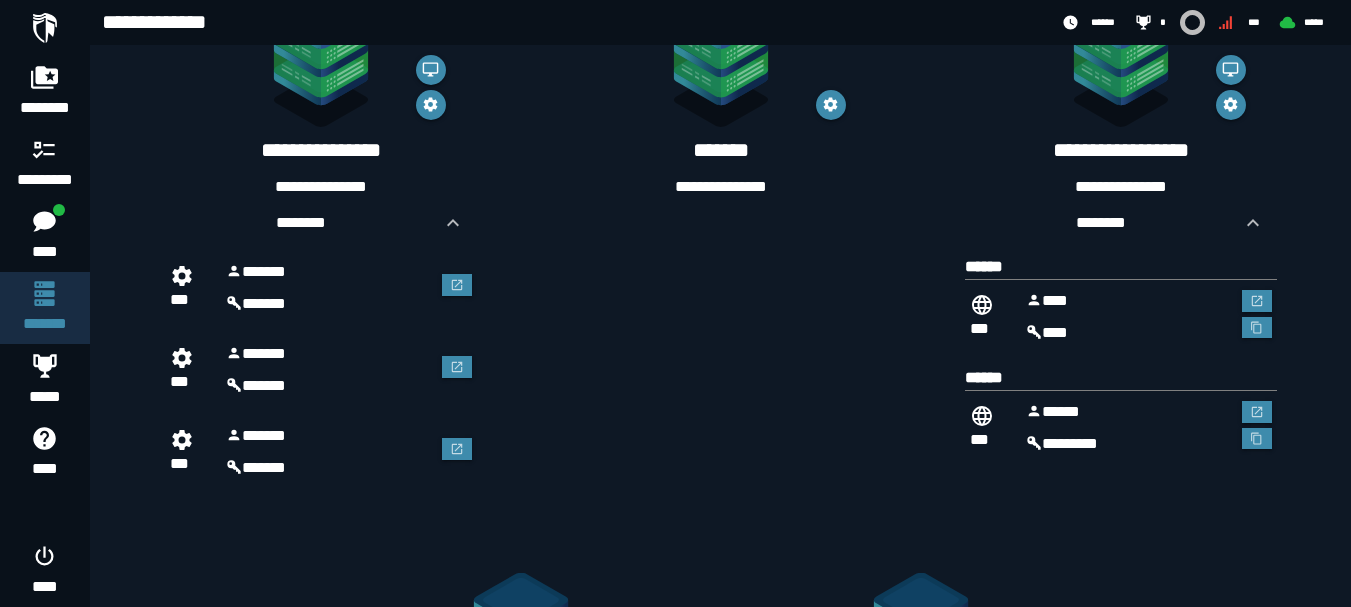 click on "**********" 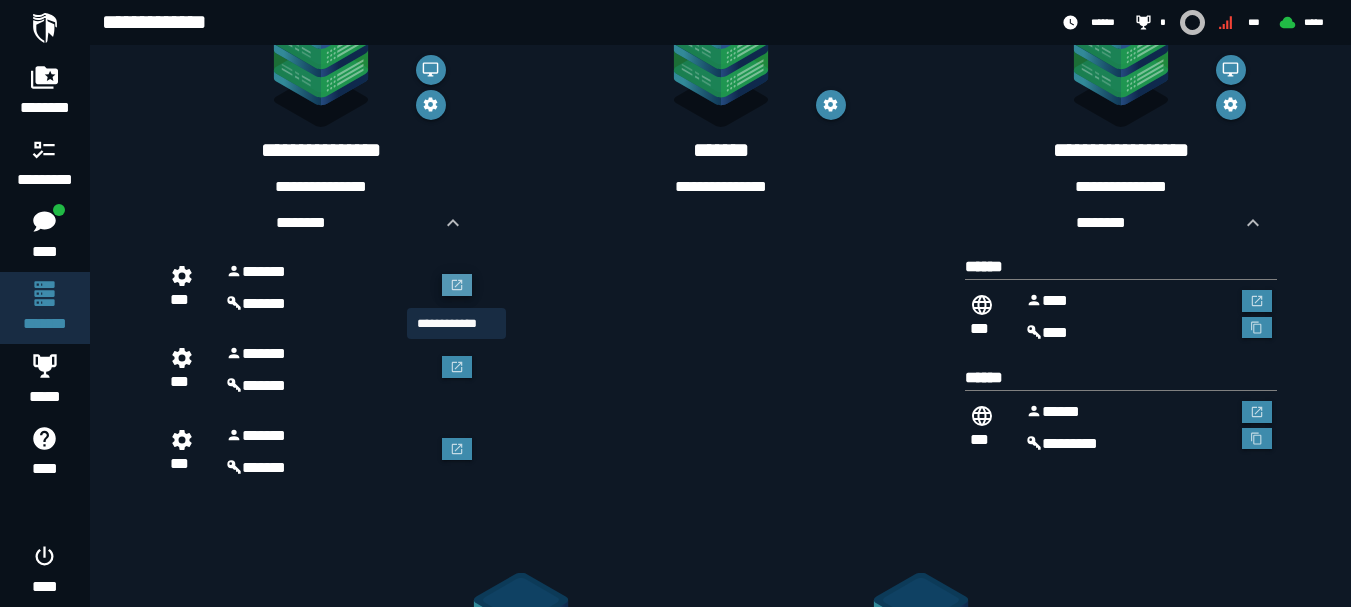 click 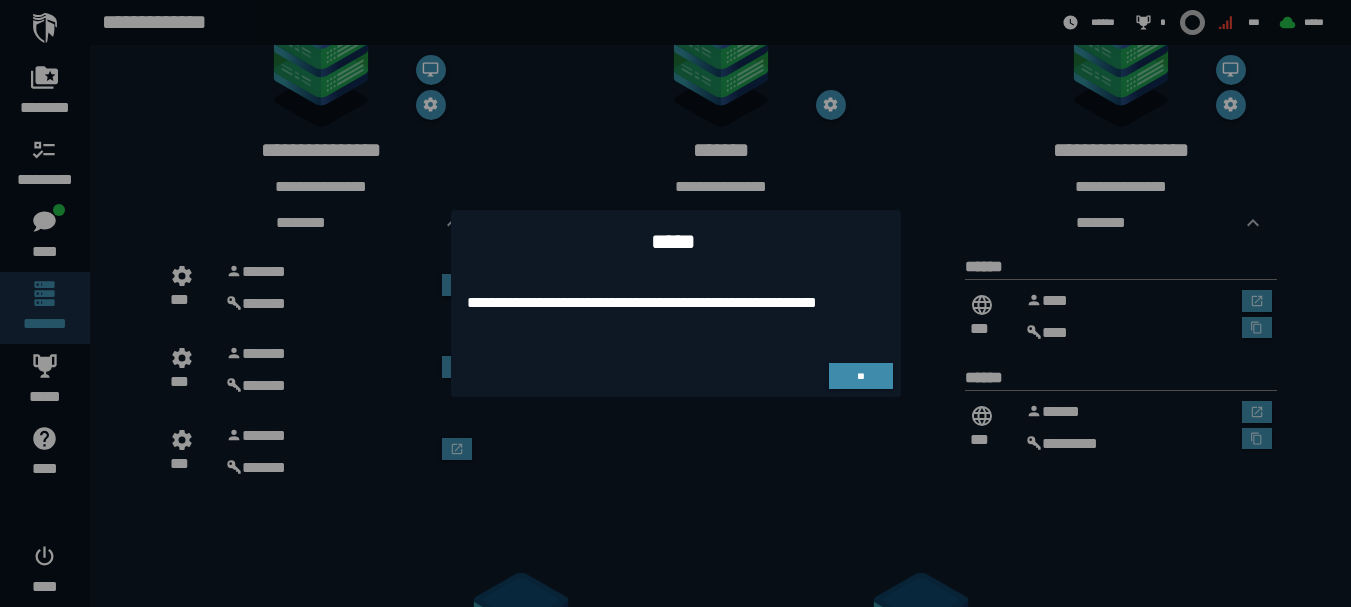 click on "**" at bounding box center [676, 376] 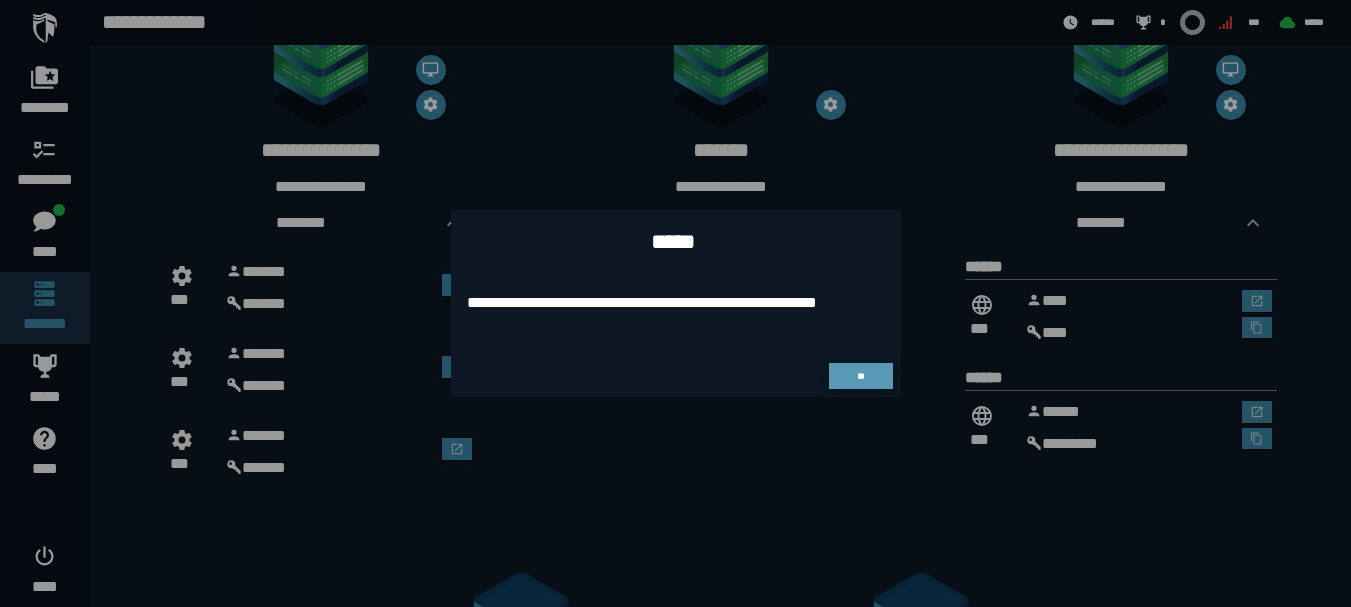 click on "**" 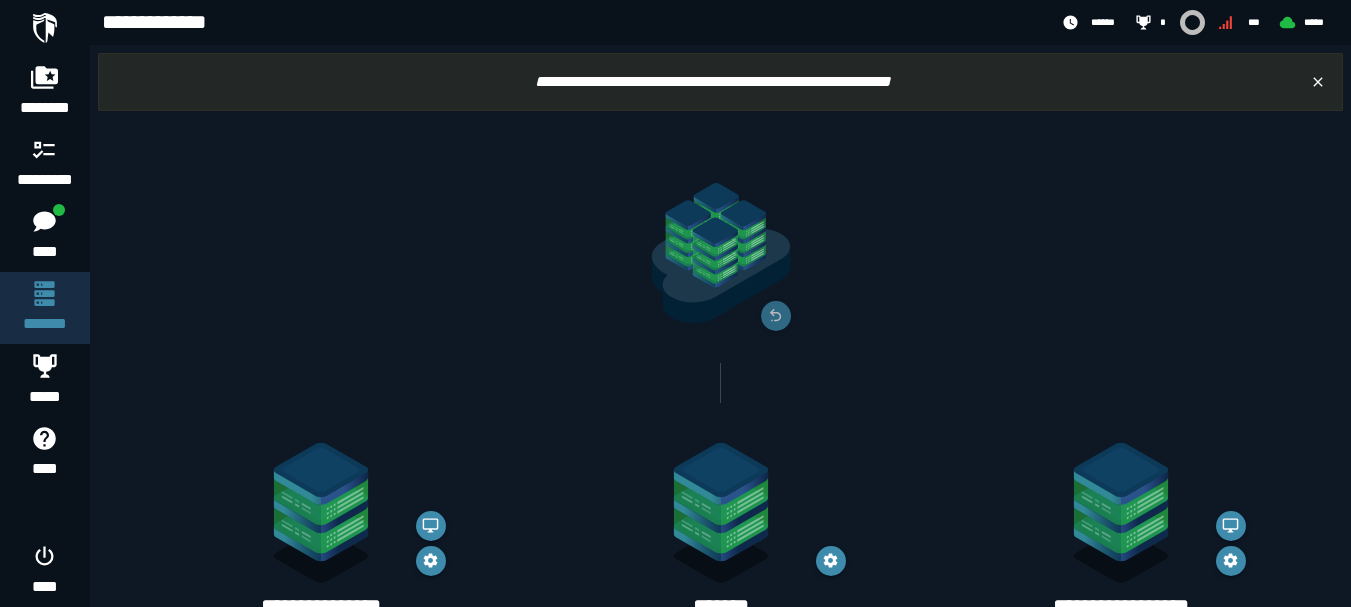 scroll, scrollTop: 456, scrollLeft: 0, axis: vertical 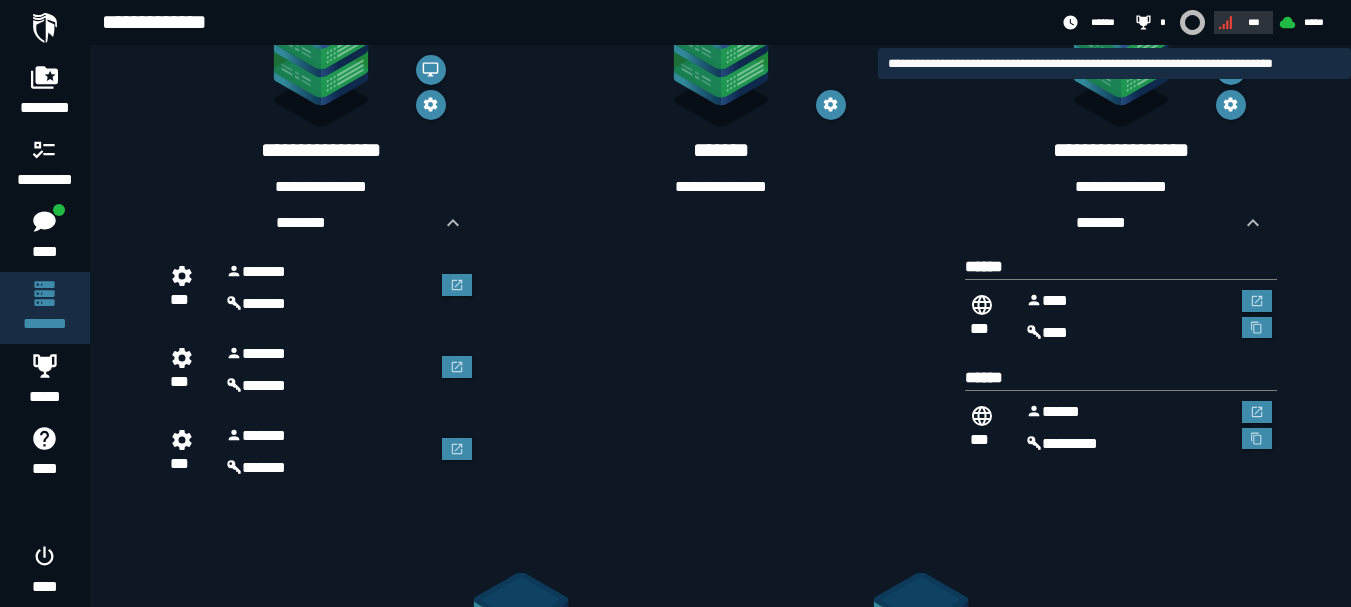 click on "***" at bounding box center [1254, 22] 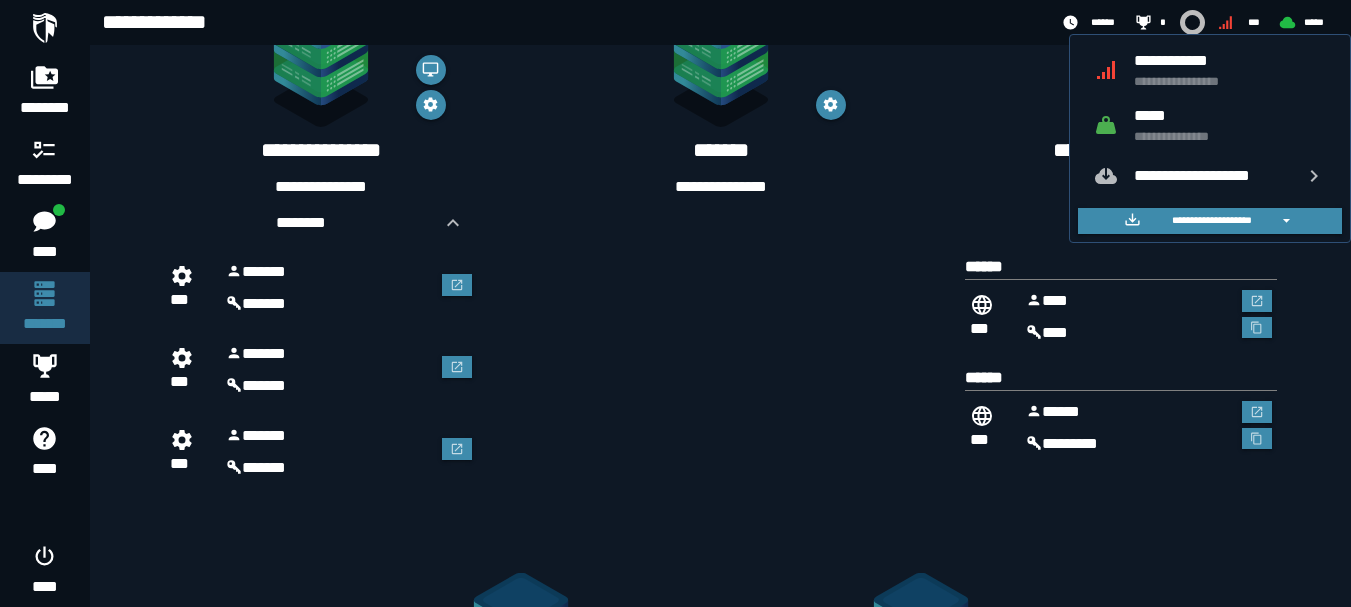 click on "**********" at bounding box center [1230, 81] 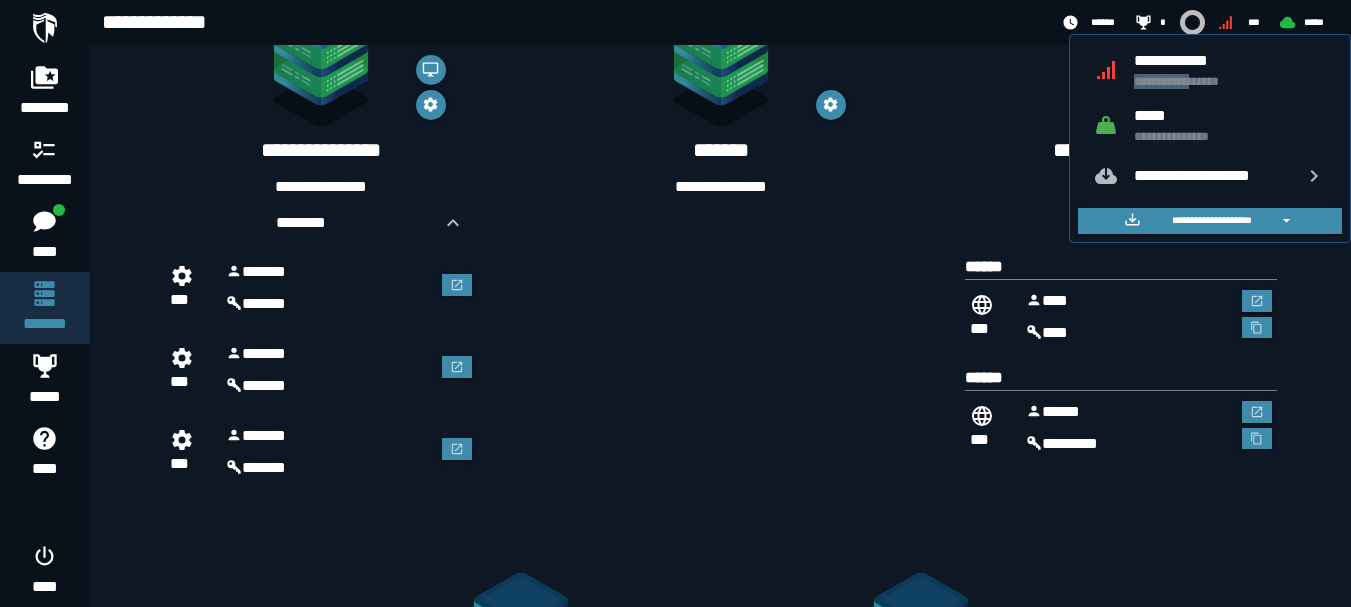 click on "**********" at bounding box center [1230, 81] 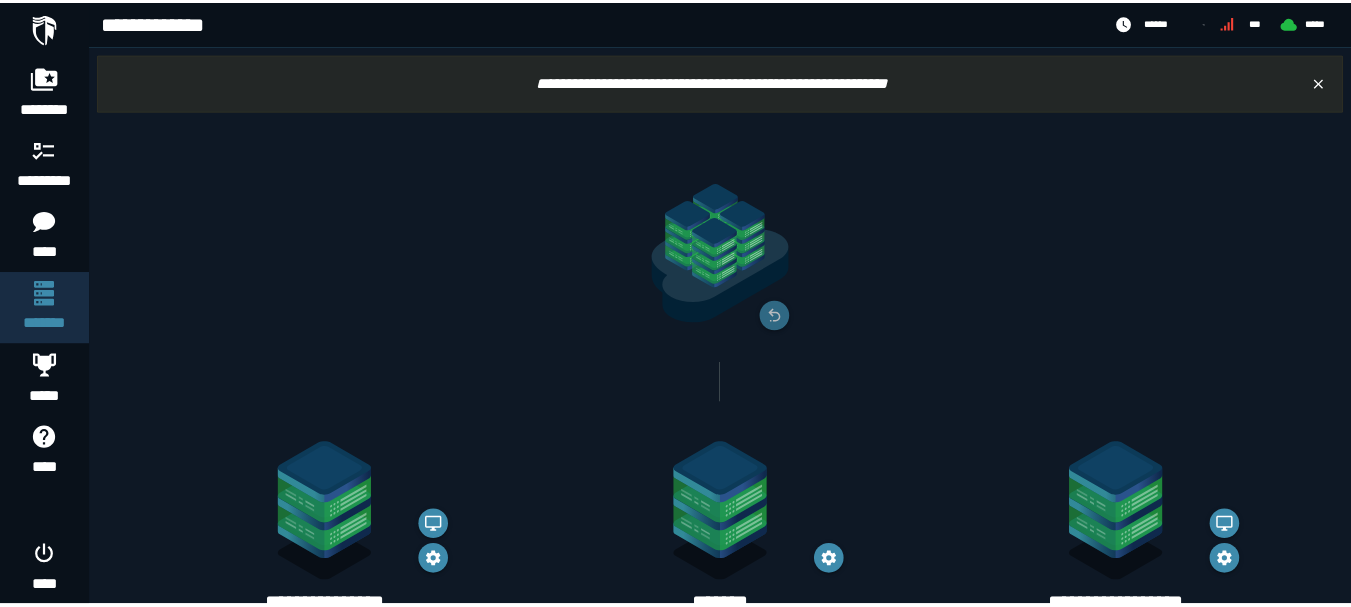 scroll, scrollTop: 0, scrollLeft: 0, axis: both 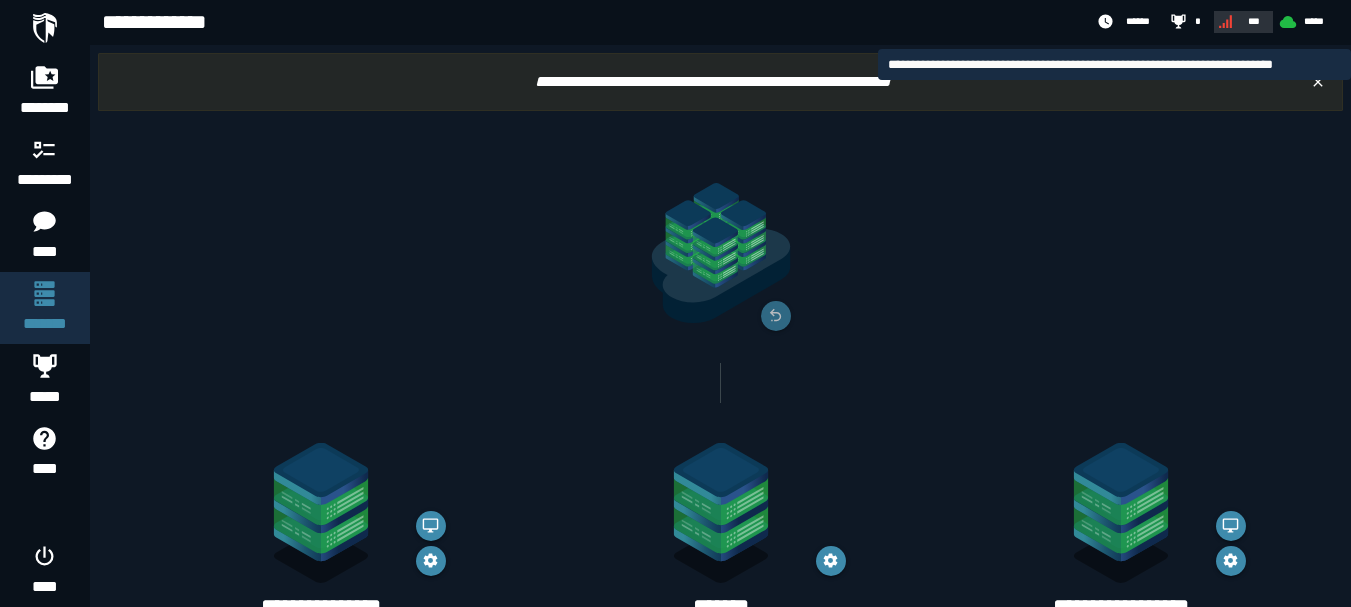click on "***" at bounding box center [1254, 21] 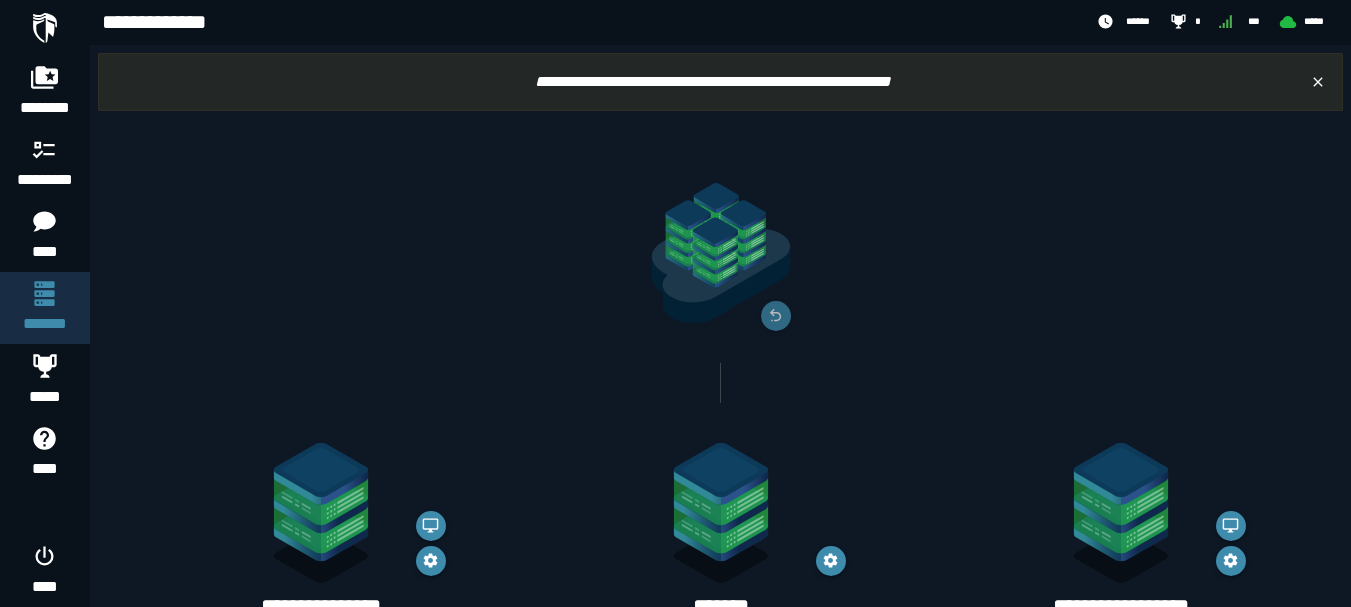 click 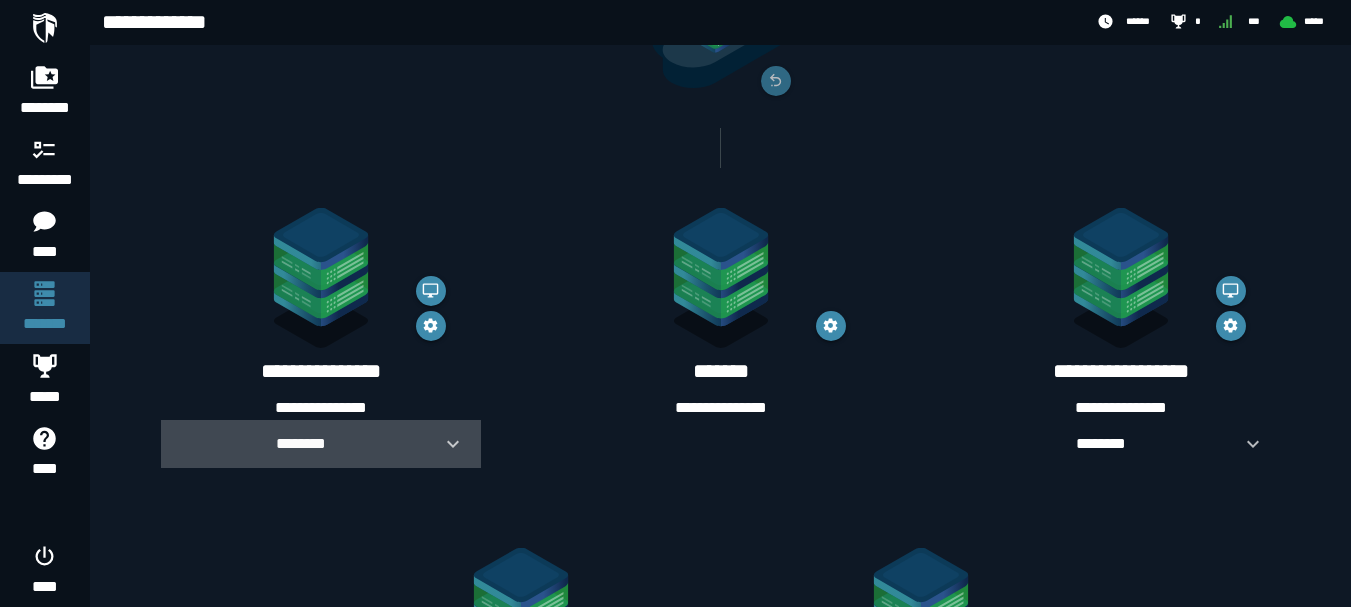 click on "********" at bounding box center (321, 444) 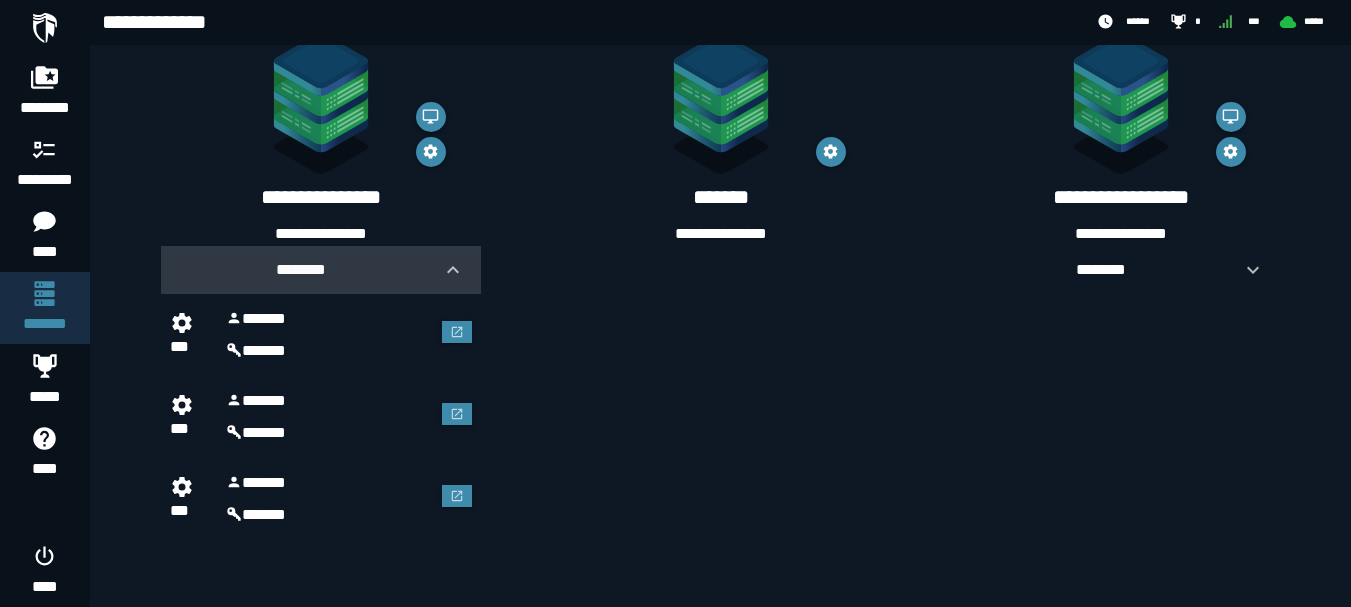 scroll, scrollTop: 458, scrollLeft: 0, axis: vertical 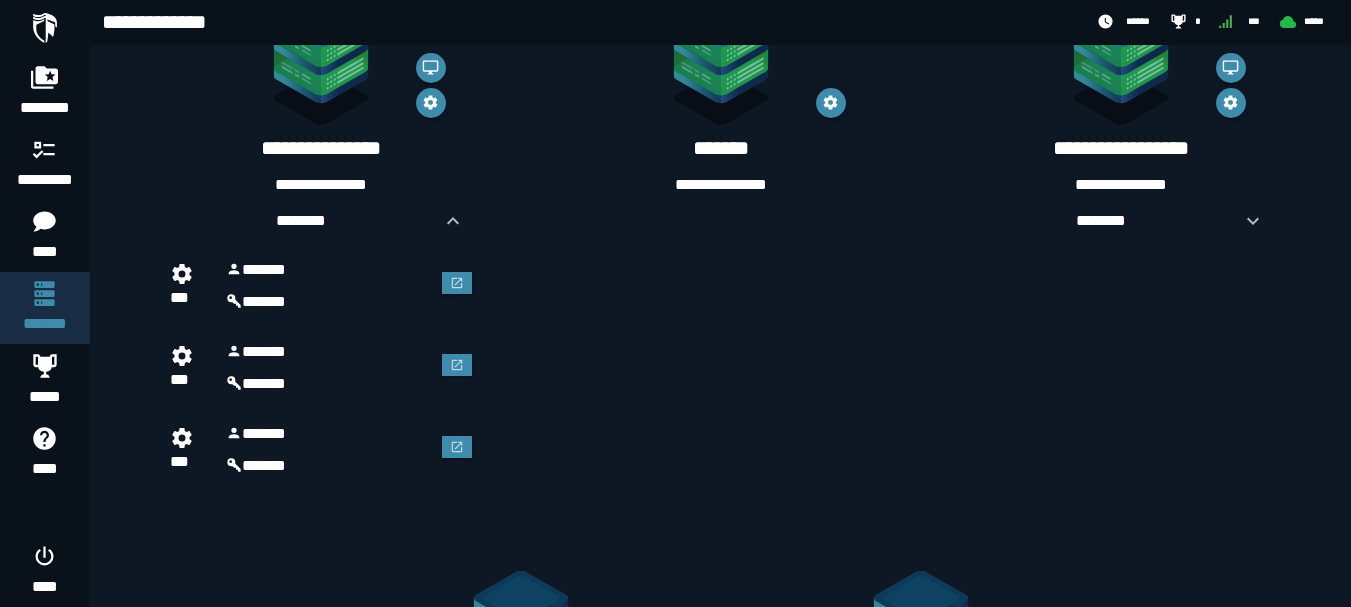 click at bounding box center (457, 286) 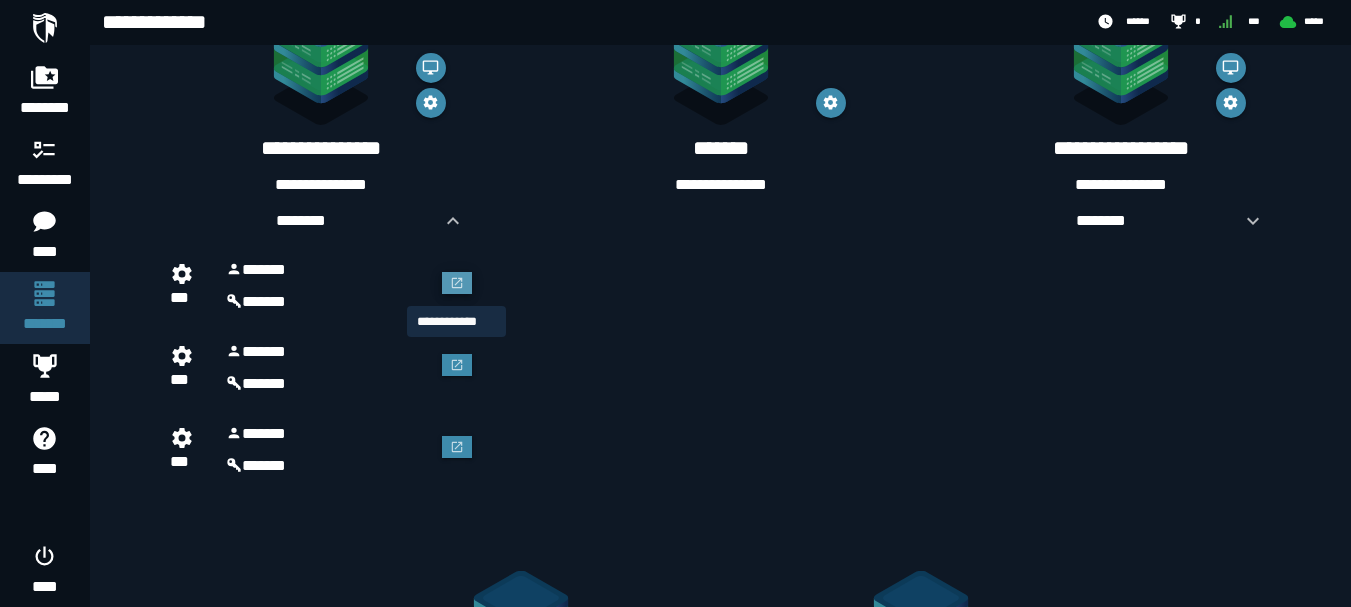 click 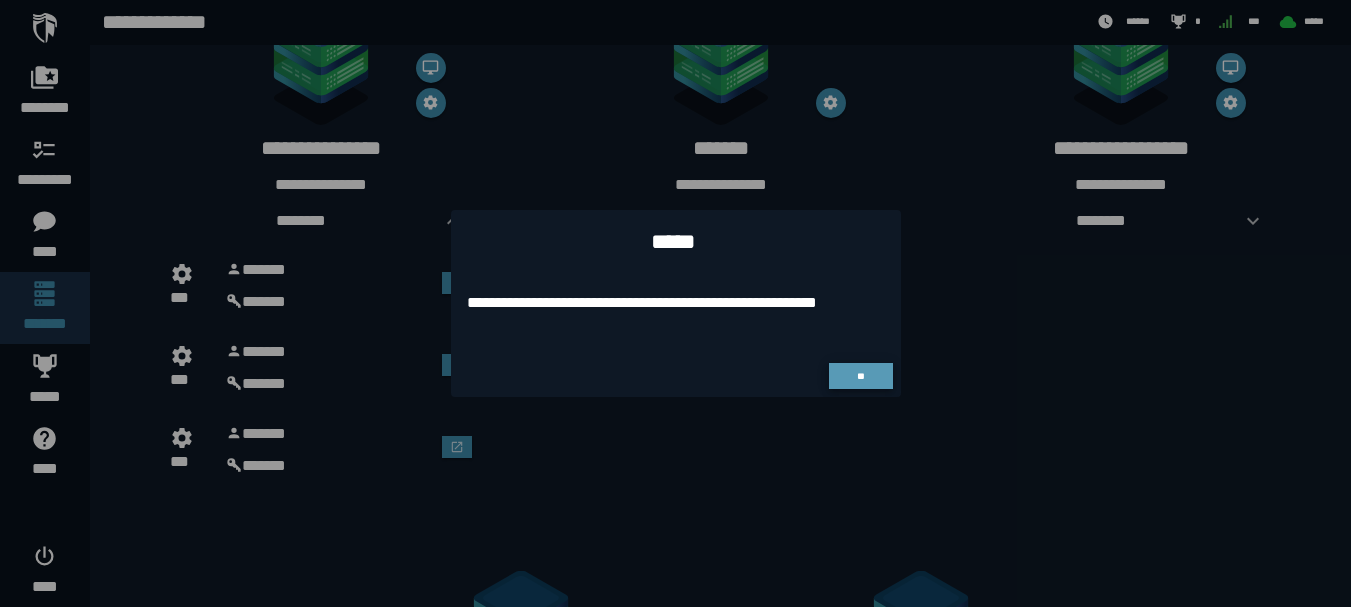 click on "**" at bounding box center (861, 376) 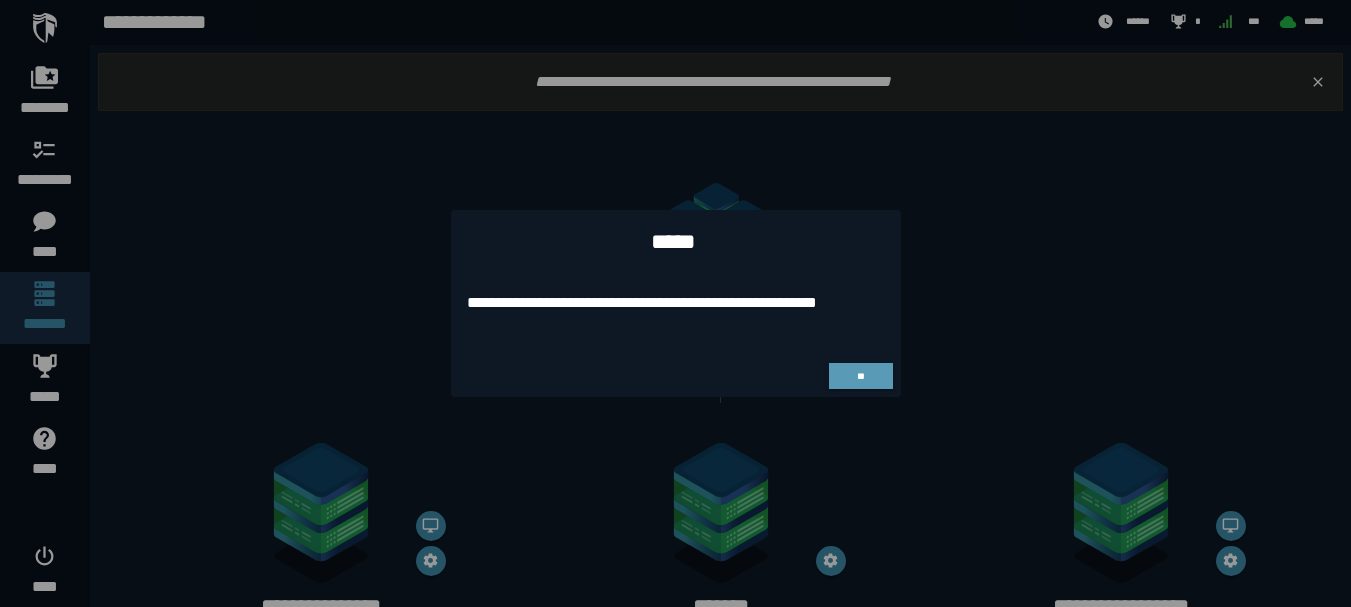 scroll, scrollTop: 458, scrollLeft: 0, axis: vertical 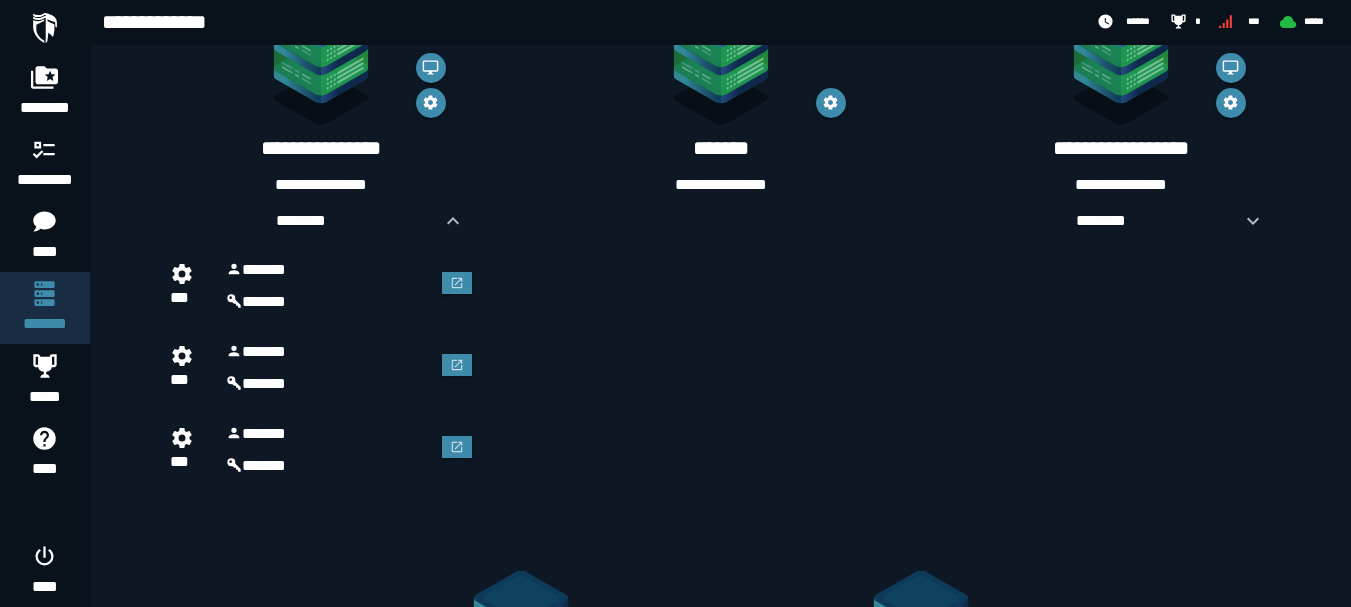 click on "**********" 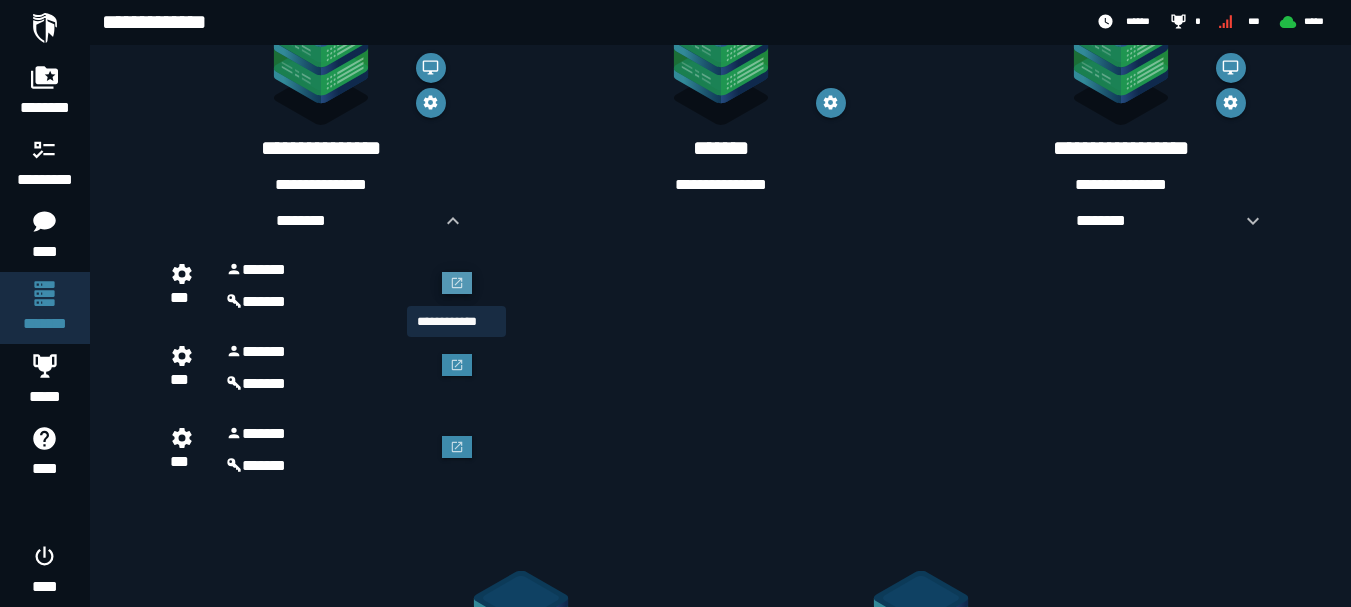 click 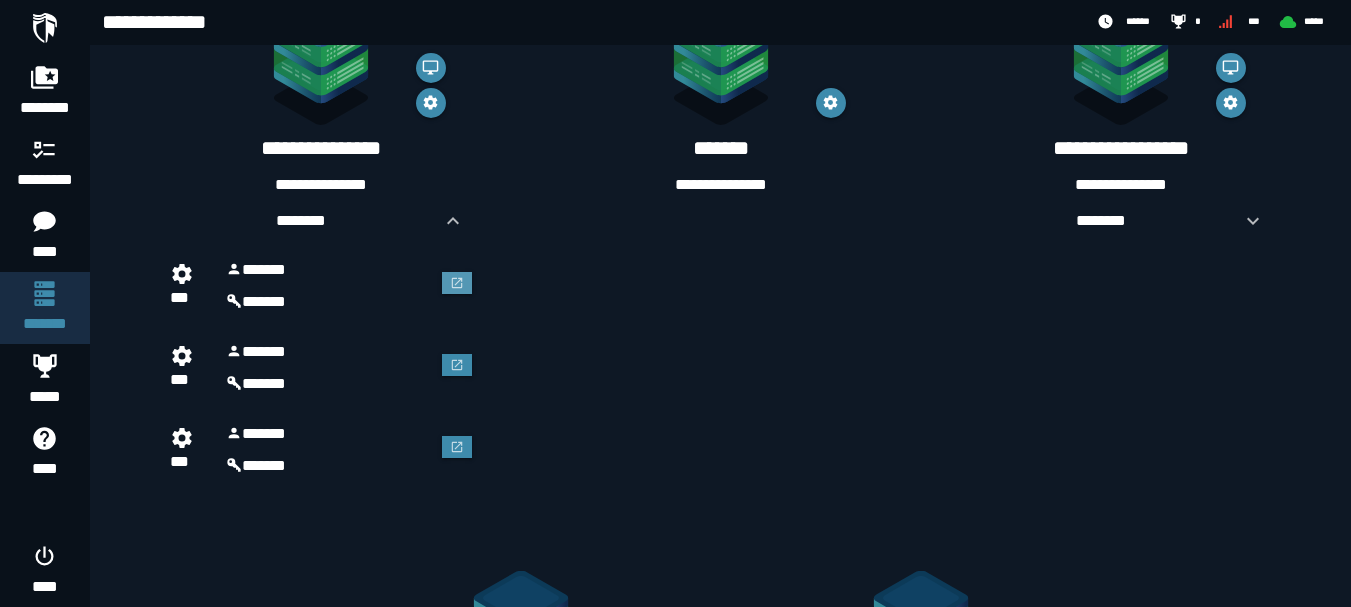 scroll, scrollTop: 458, scrollLeft: 0, axis: vertical 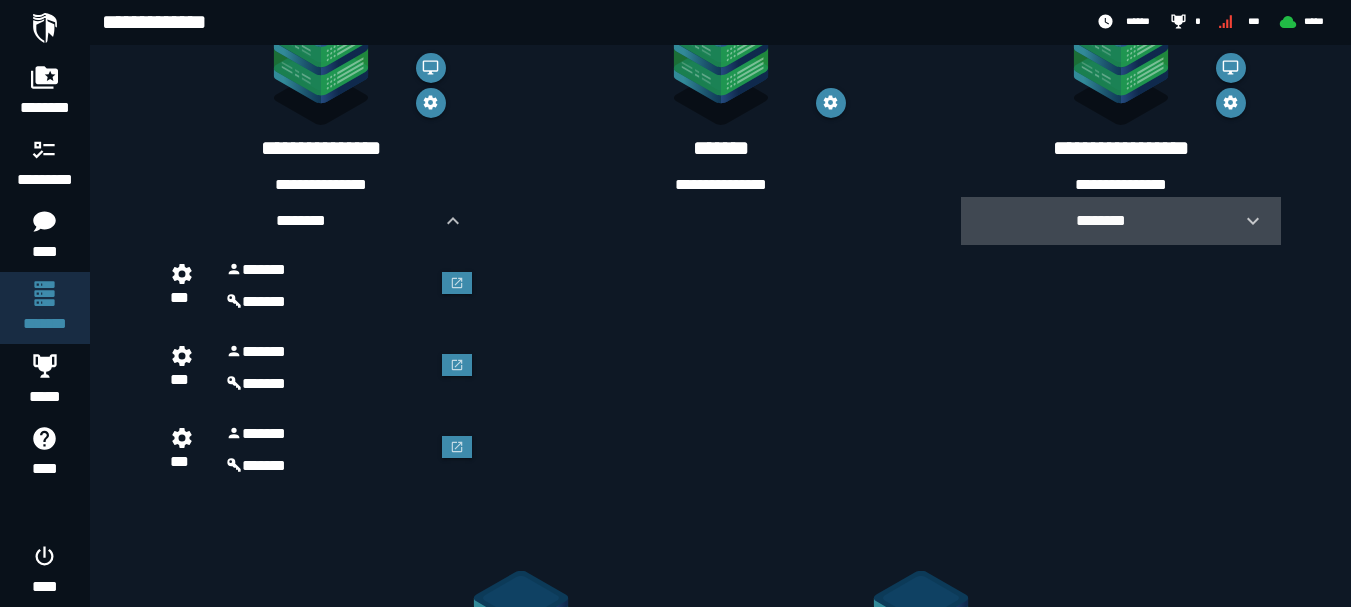 click on "********" at bounding box center [1101, 220] 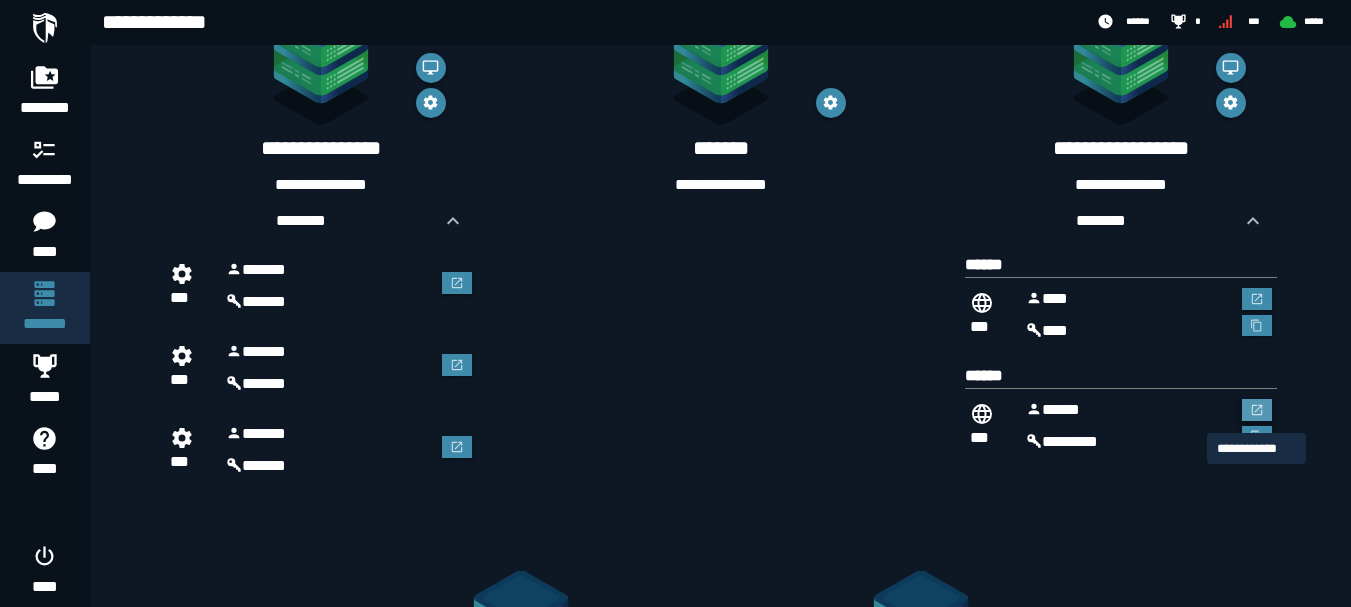 click 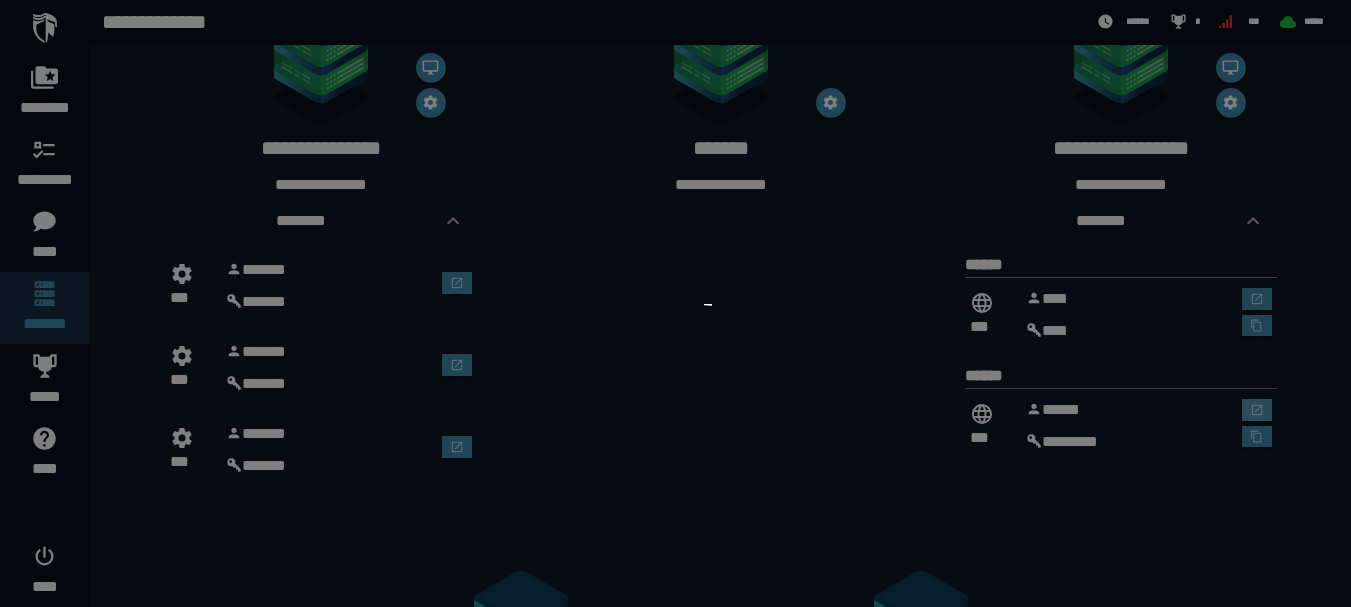 scroll, scrollTop: 0, scrollLeft: 0, axis: both 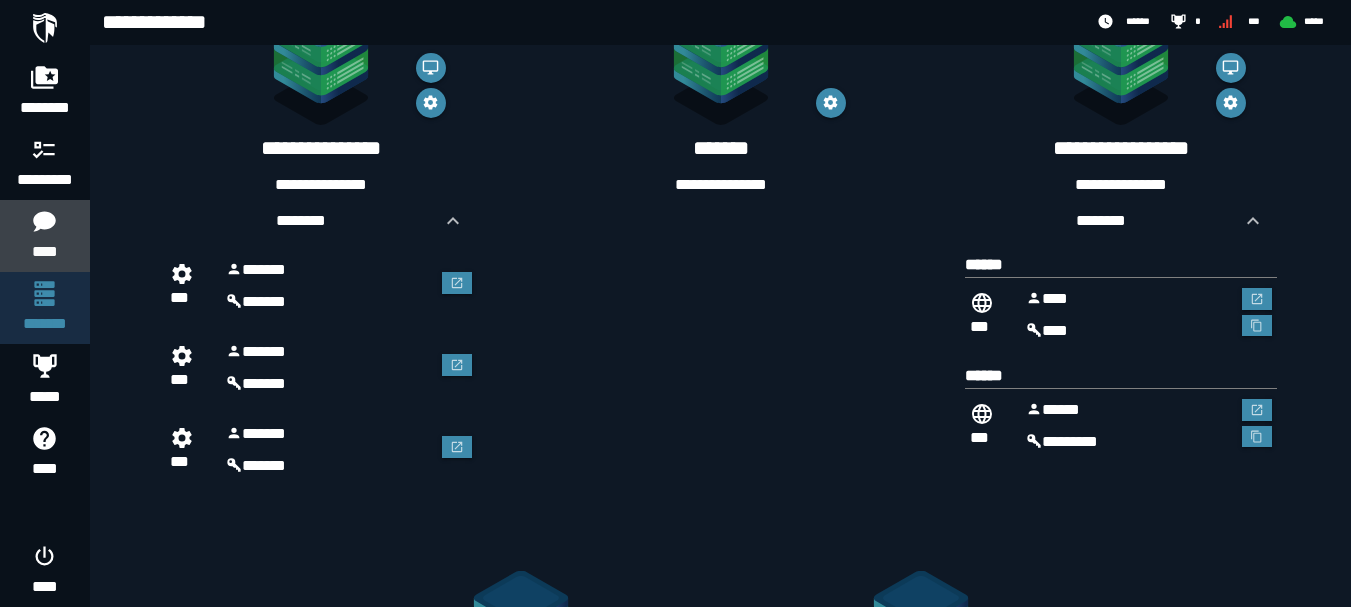 click on "****" 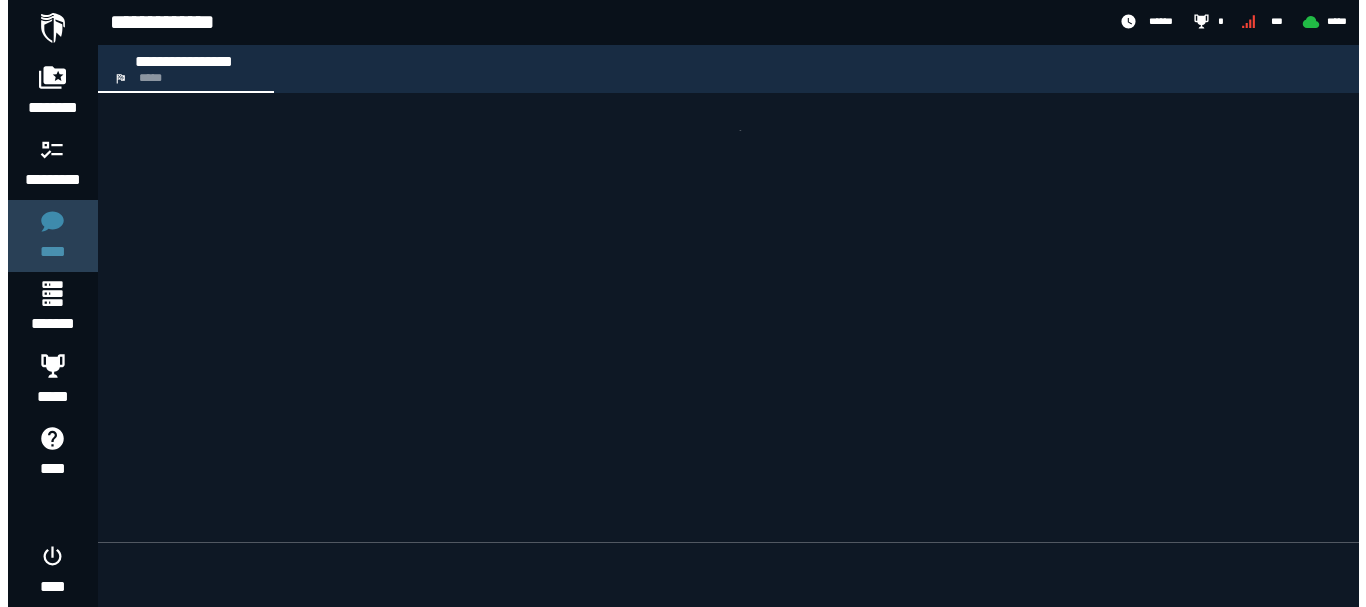 scroll, scrollTop: 0, scrollLeft: 0, axis: both 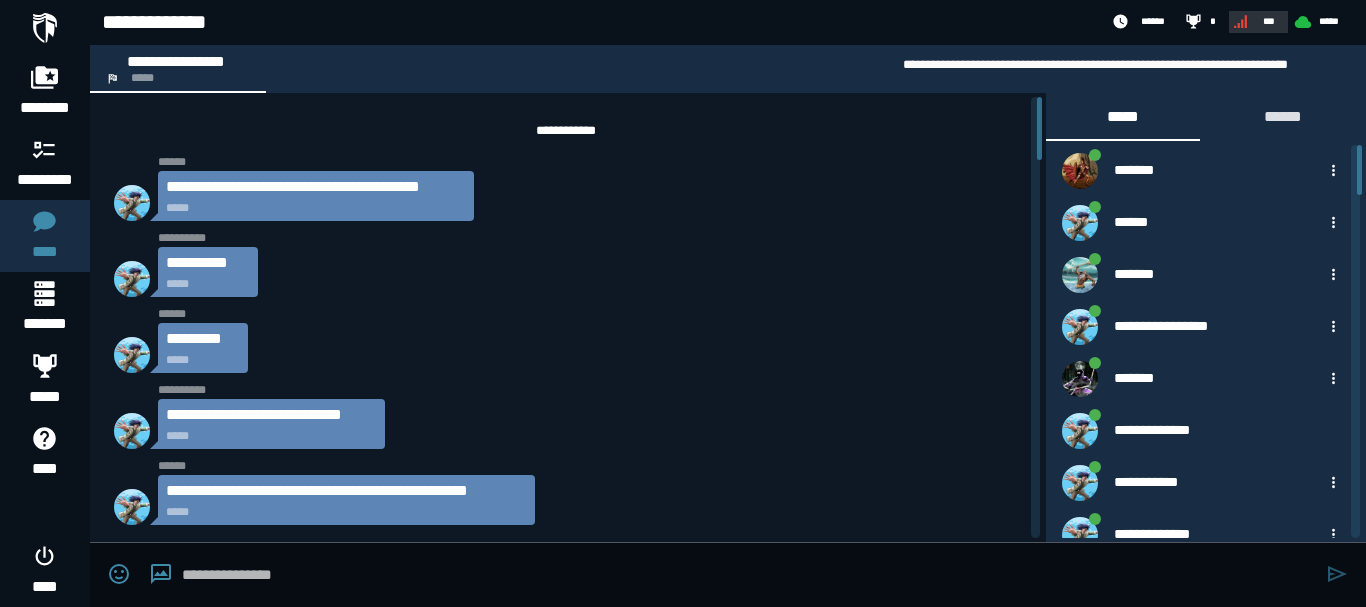 click on "***" at bounding box center [1269, 21] 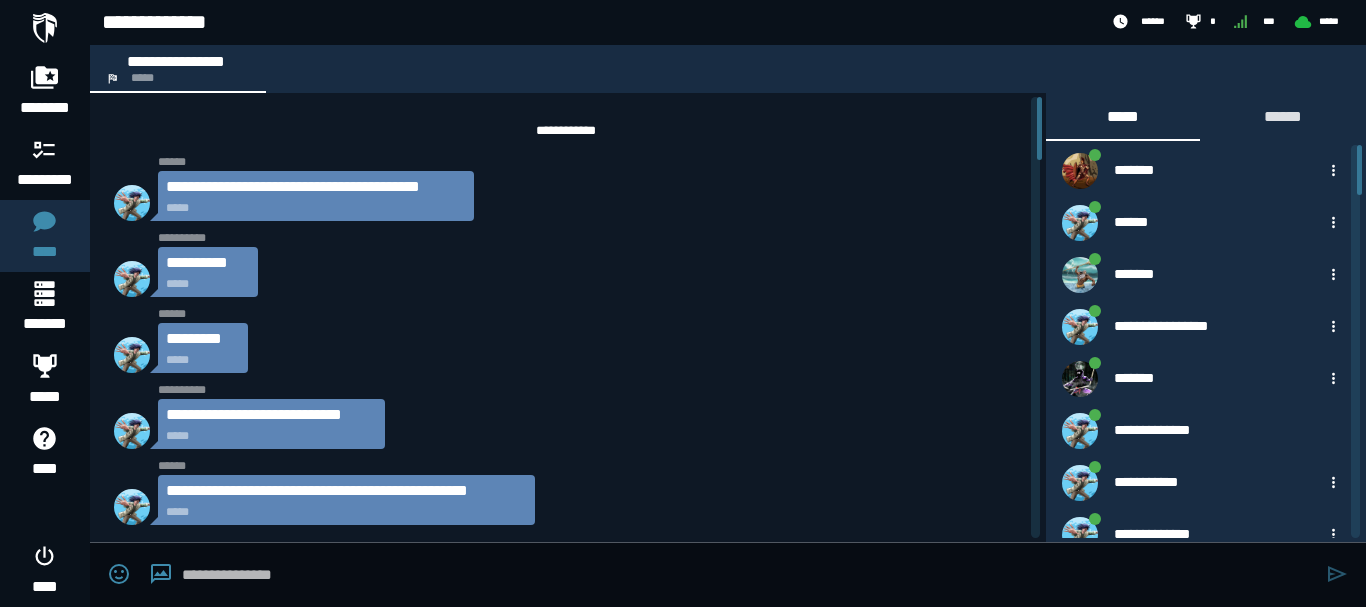 click on "**********" at bounding box center [728, 69] 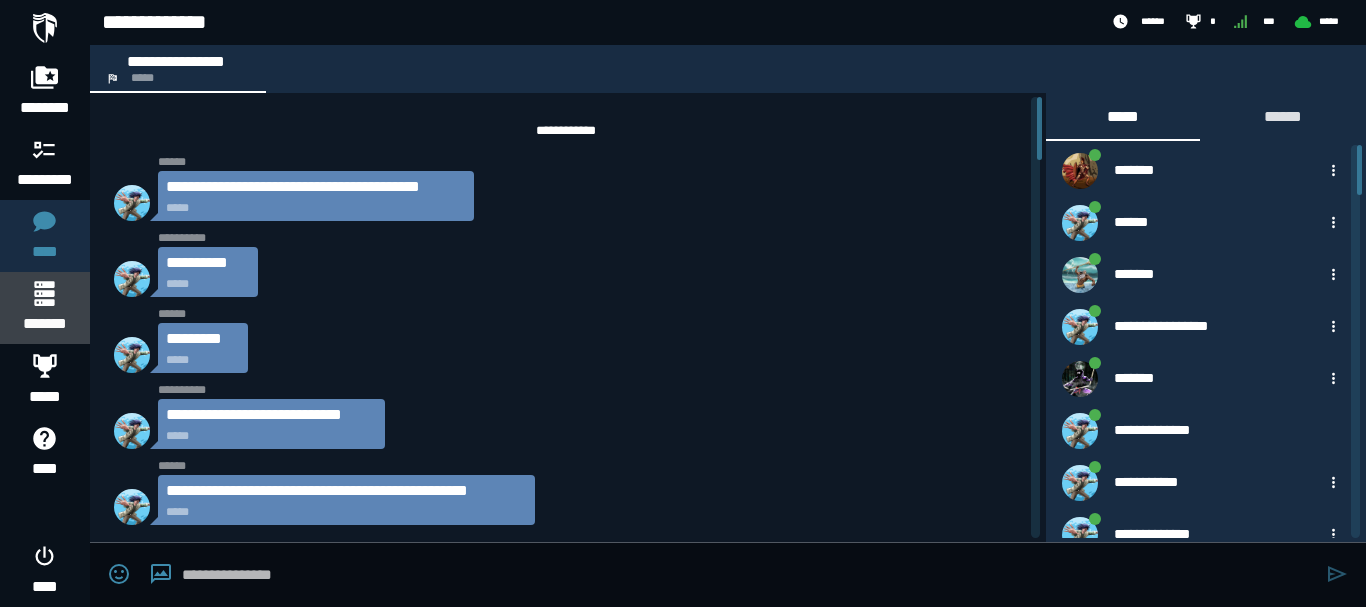 click at bounding box center [44, 293] 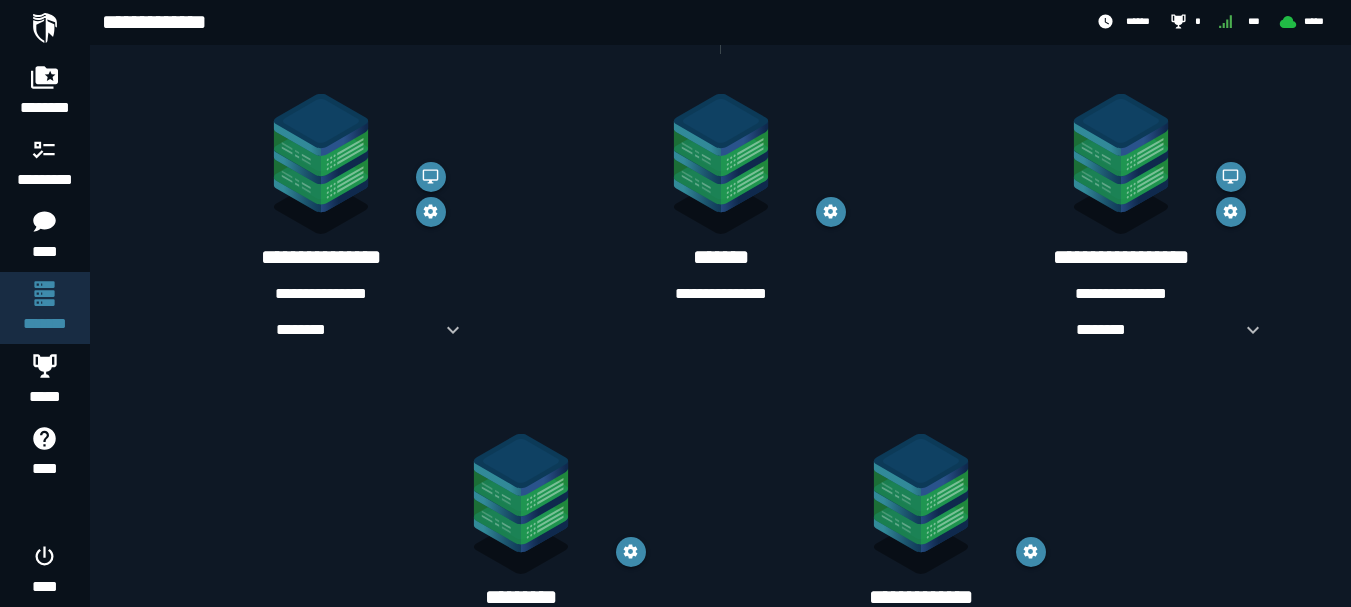 scroll, scrollTop: 348, scrollLeft: 0, axis: vertical 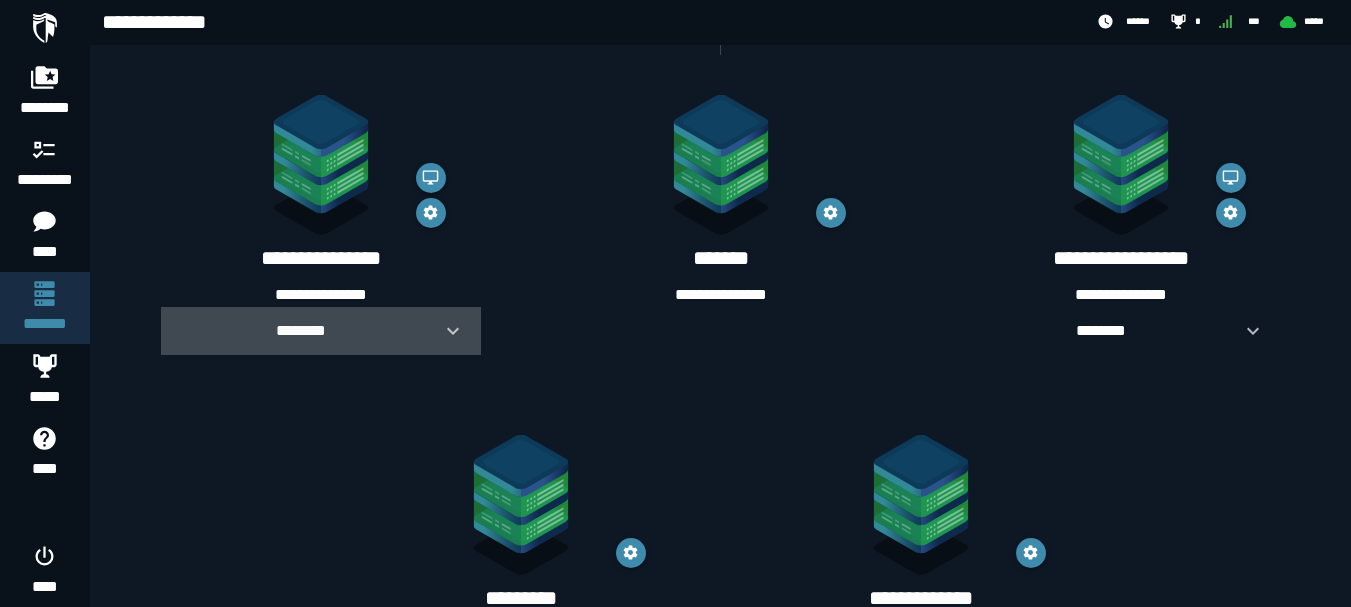 click 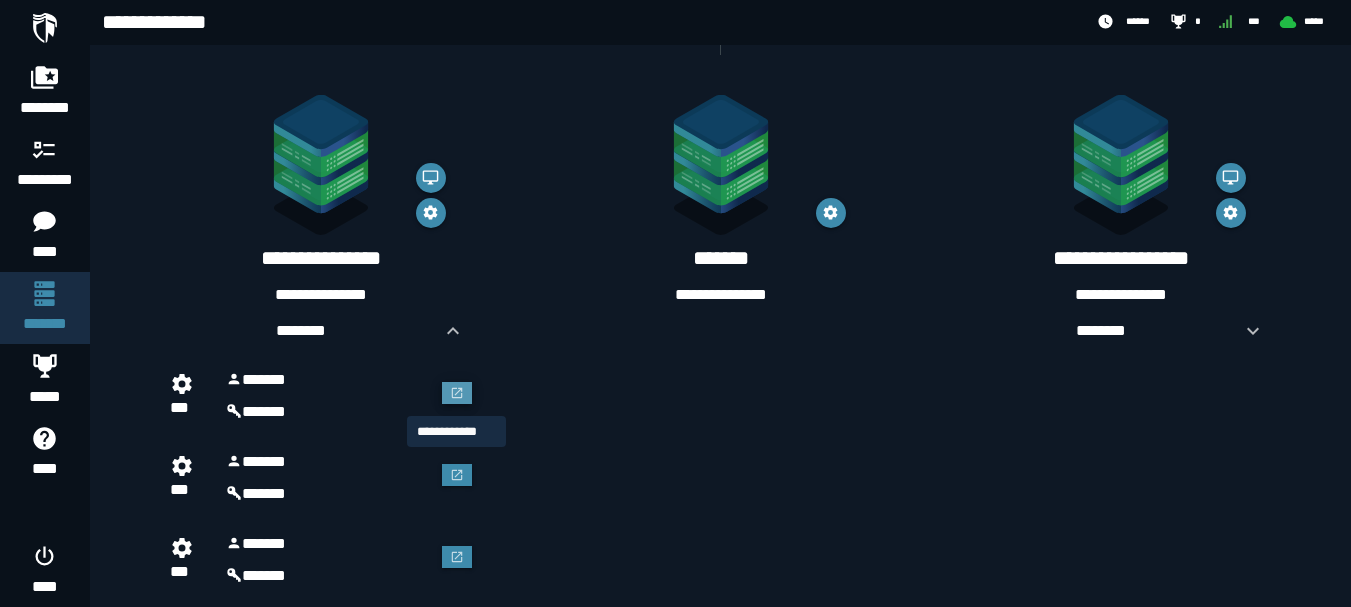 click 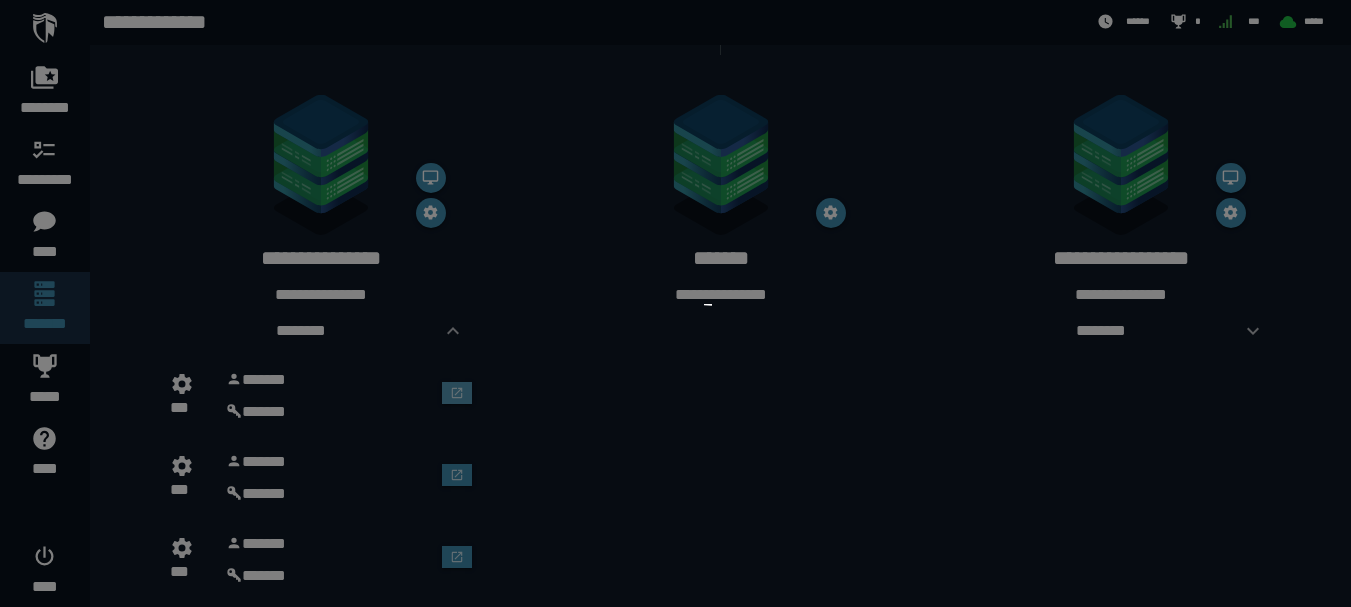 scroll, scrollTop: 0, scrollLeft: 0, axis: both 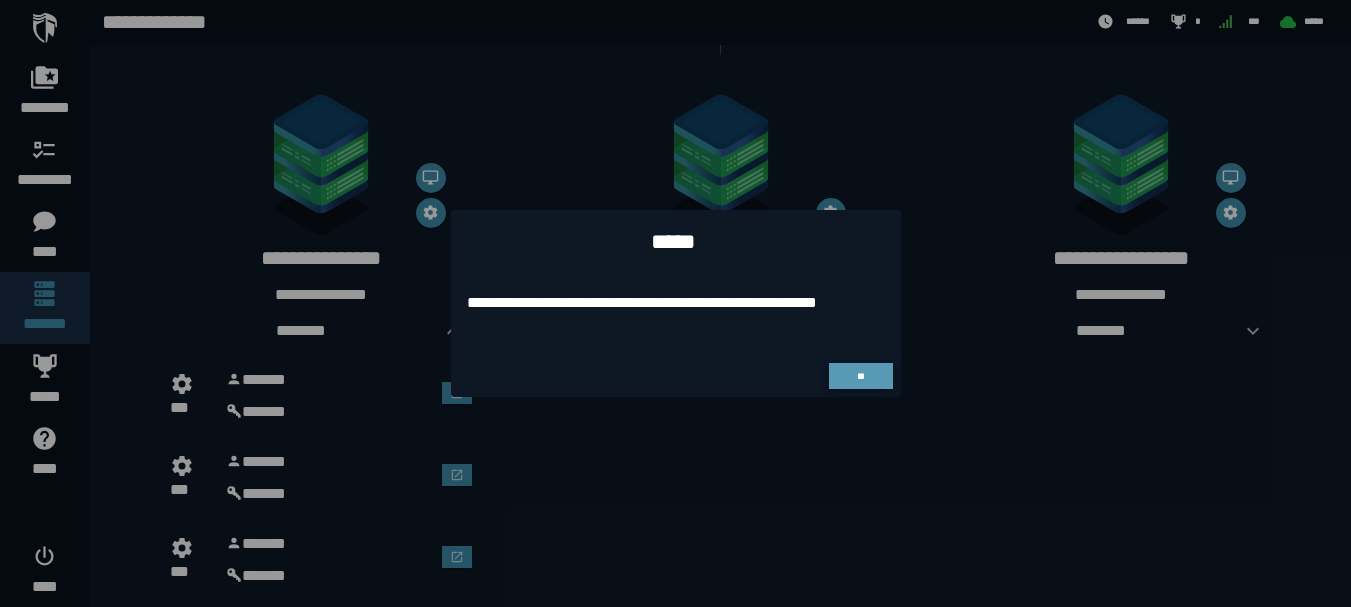 click on "**" at bounding box center [861, 376] 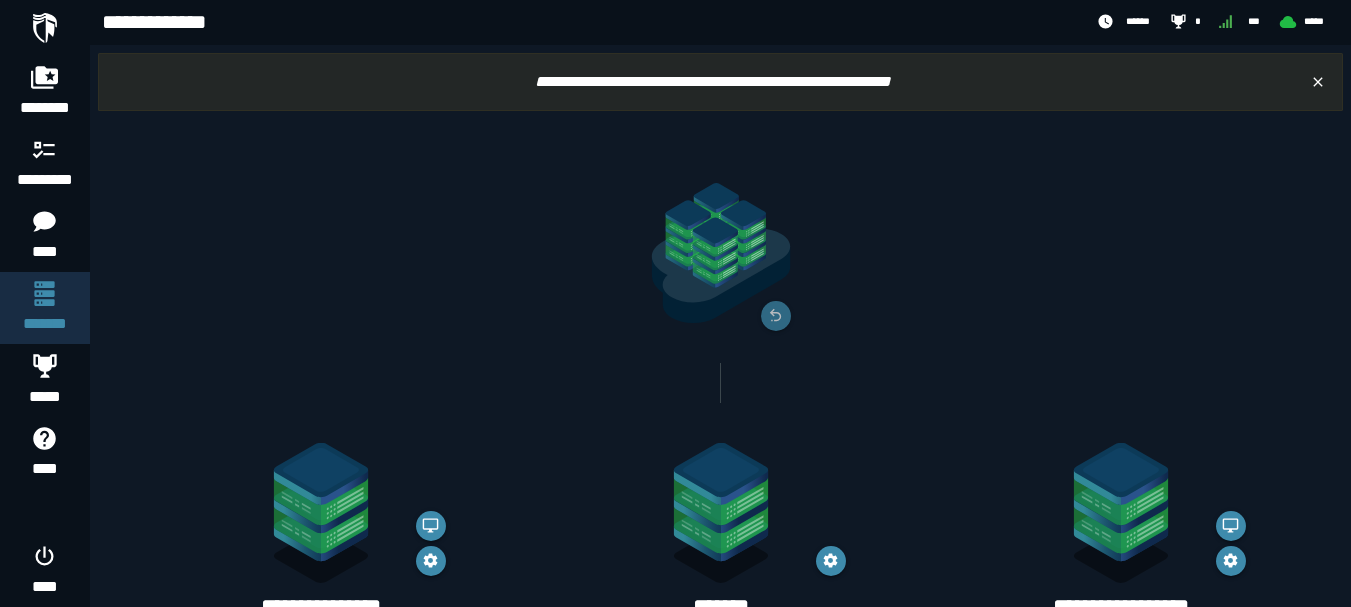 scroll, scrollTop: 348, scrollLeft: 0, axis: vertical 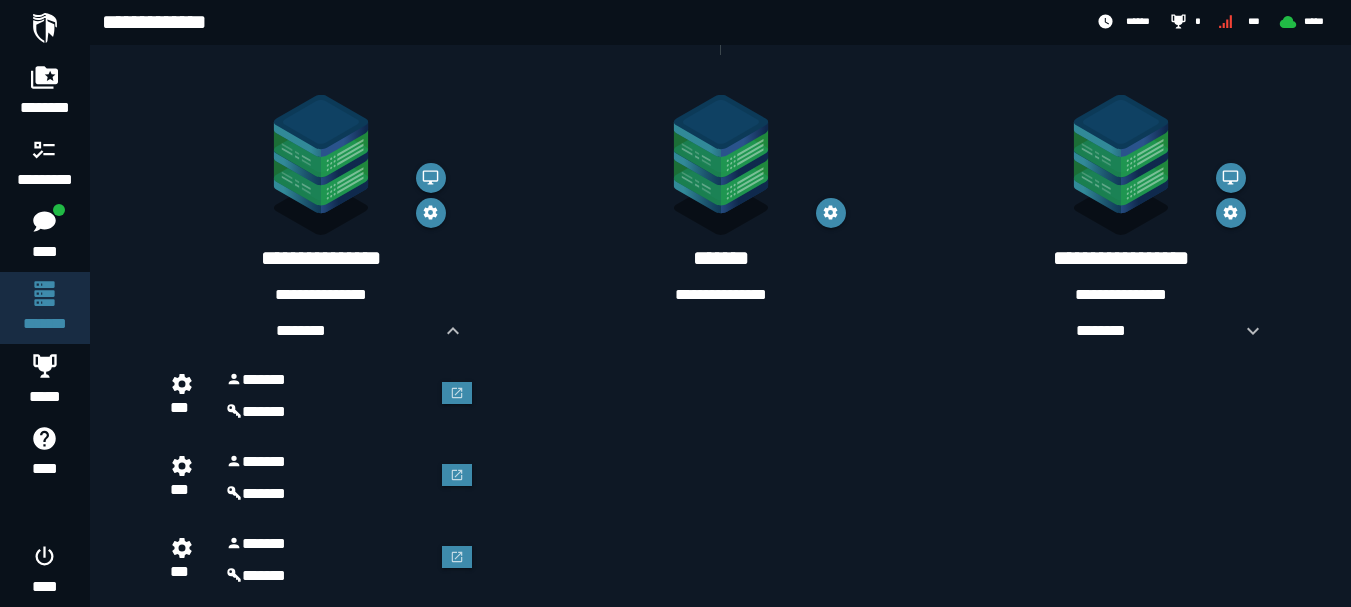 click on "**********" 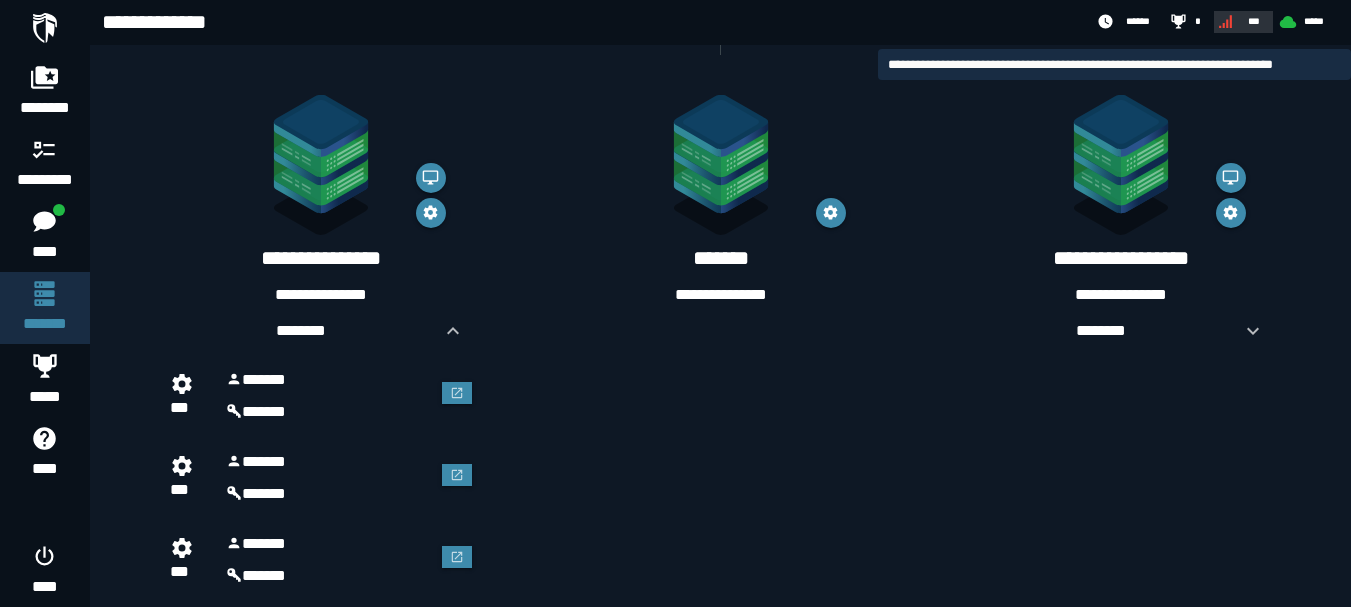 click on "***" at bounding box center (1241, 21) 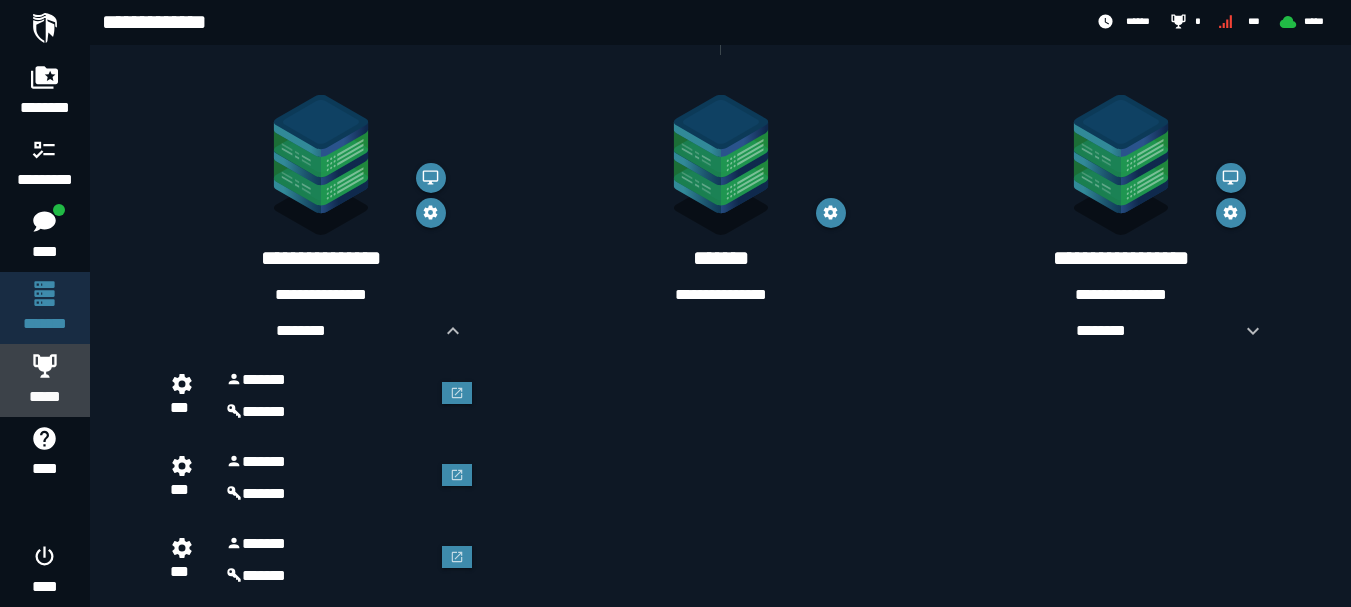 click on "*****" at bounding box center [45, 380] 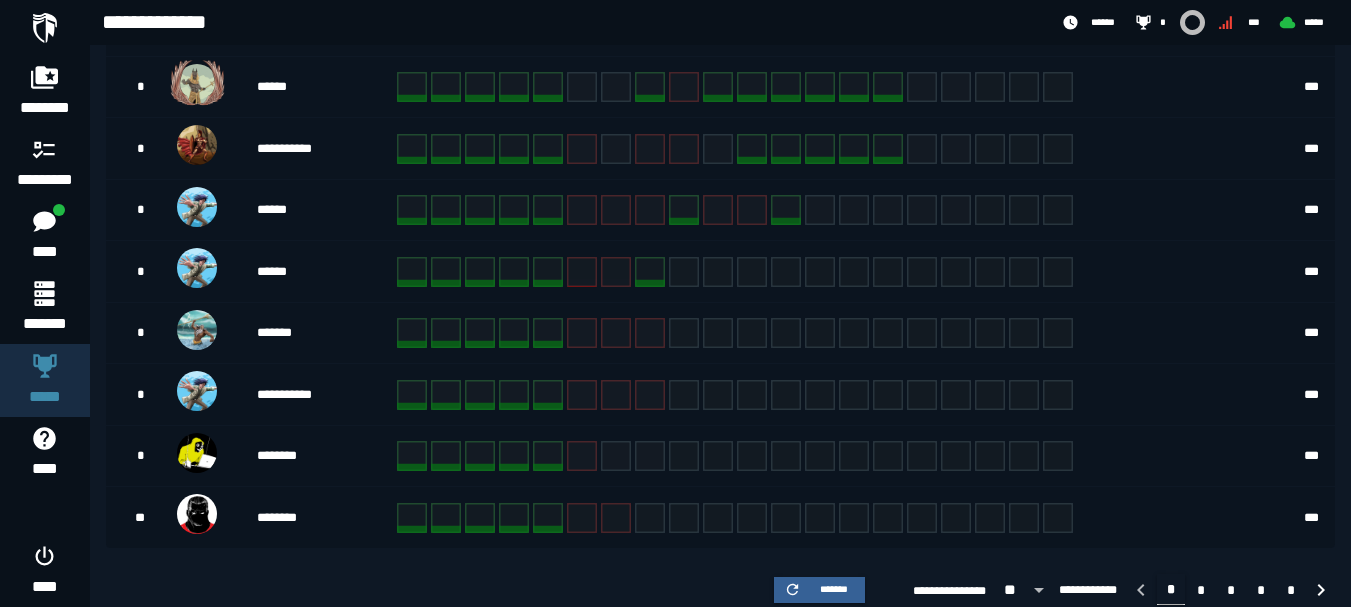 scroll, scrollTop: 599, scrollLeft: 0, axis: vertical 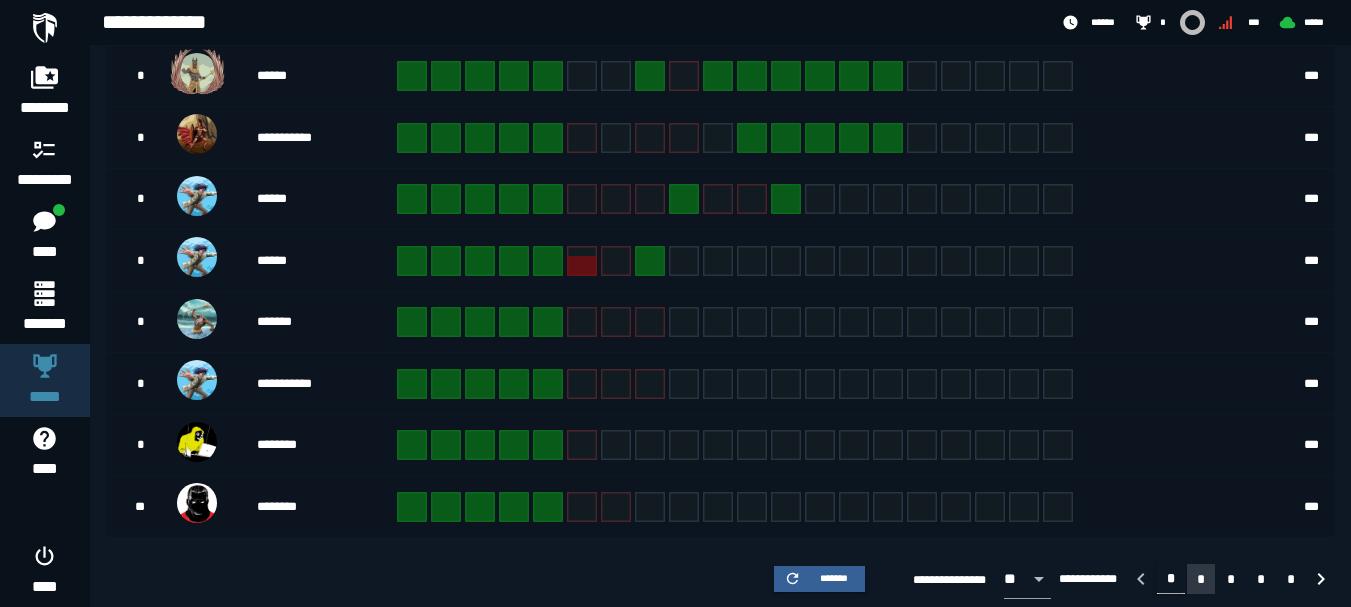 click on "*" at bounding box center [1201, 579] 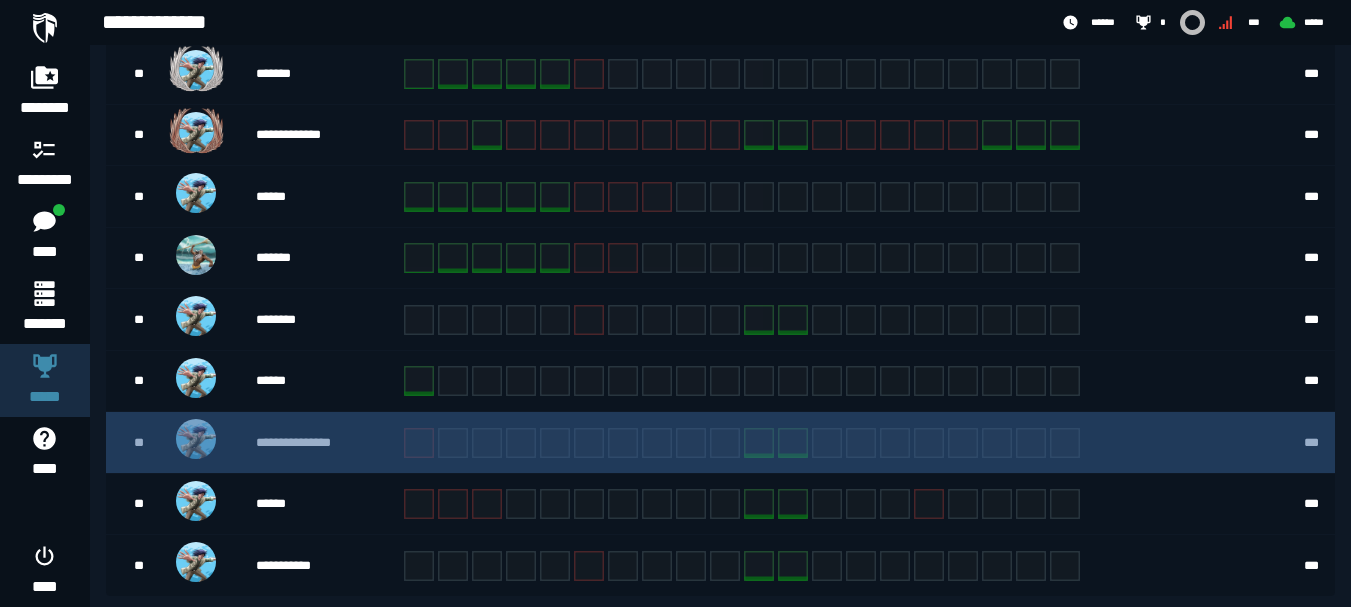 scroll, scrollTop: 599, scrollLeft: 0, axis: vertical 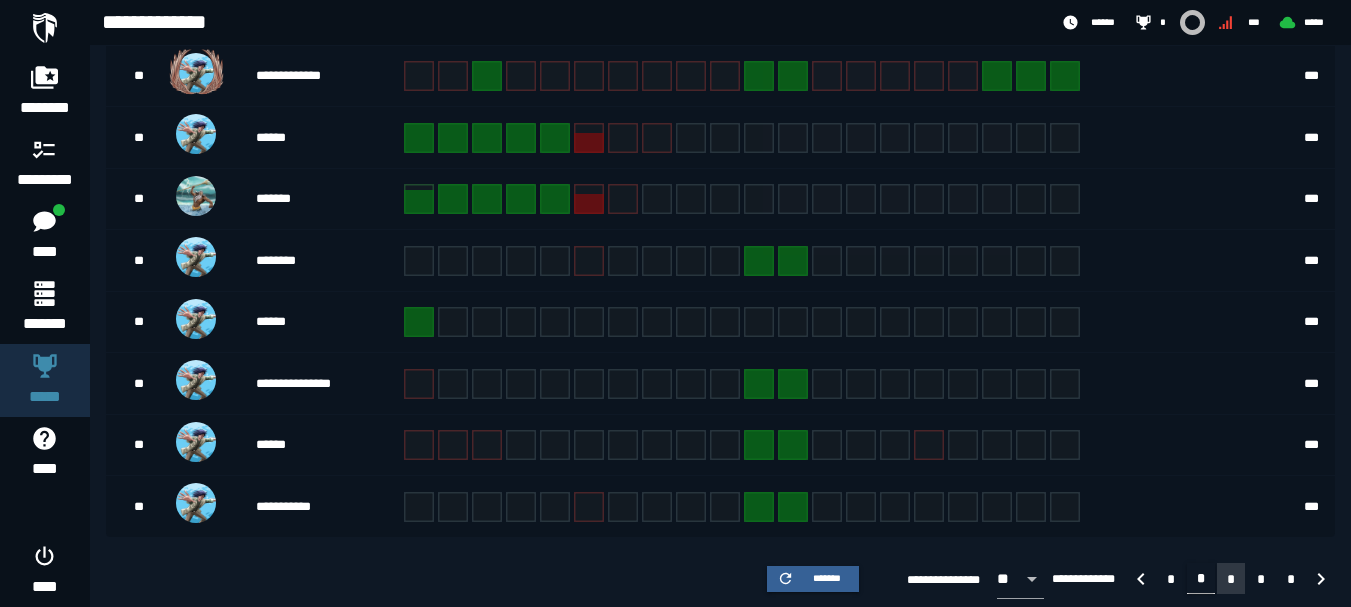 click on "*" at bounding box center (1231, 579) 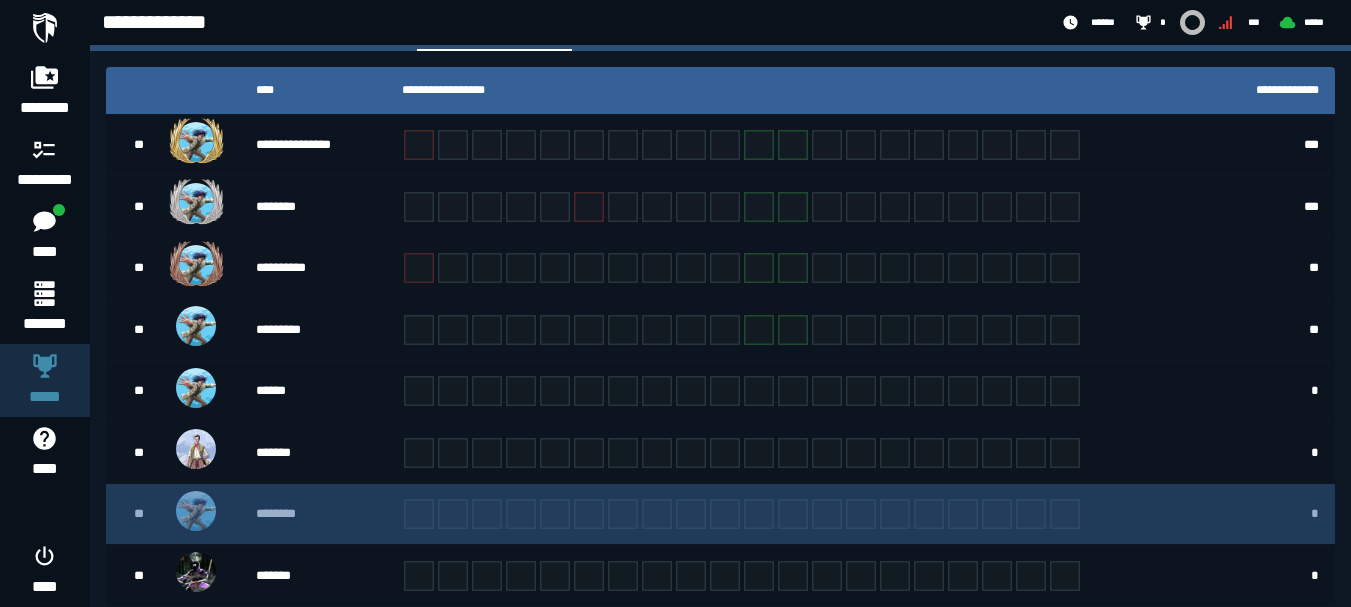 scroll, scrollTop: 599, scrollLeft: 0, axis: vertical 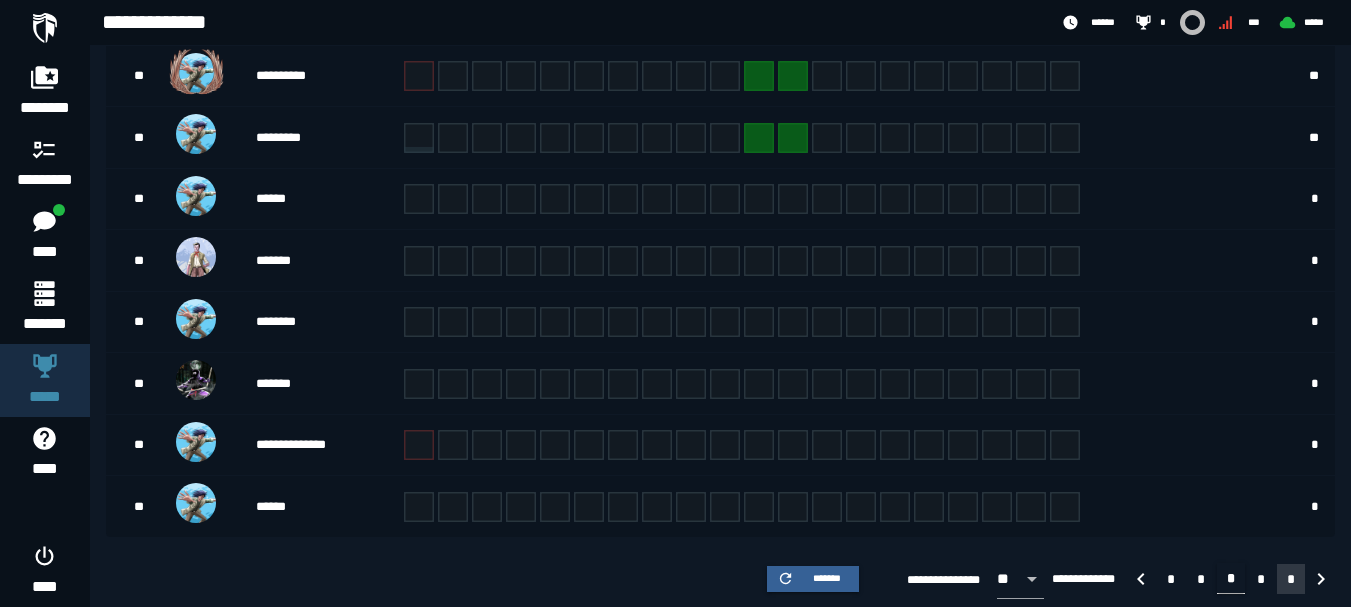 click on "*" at bounding box center [1291, 579] 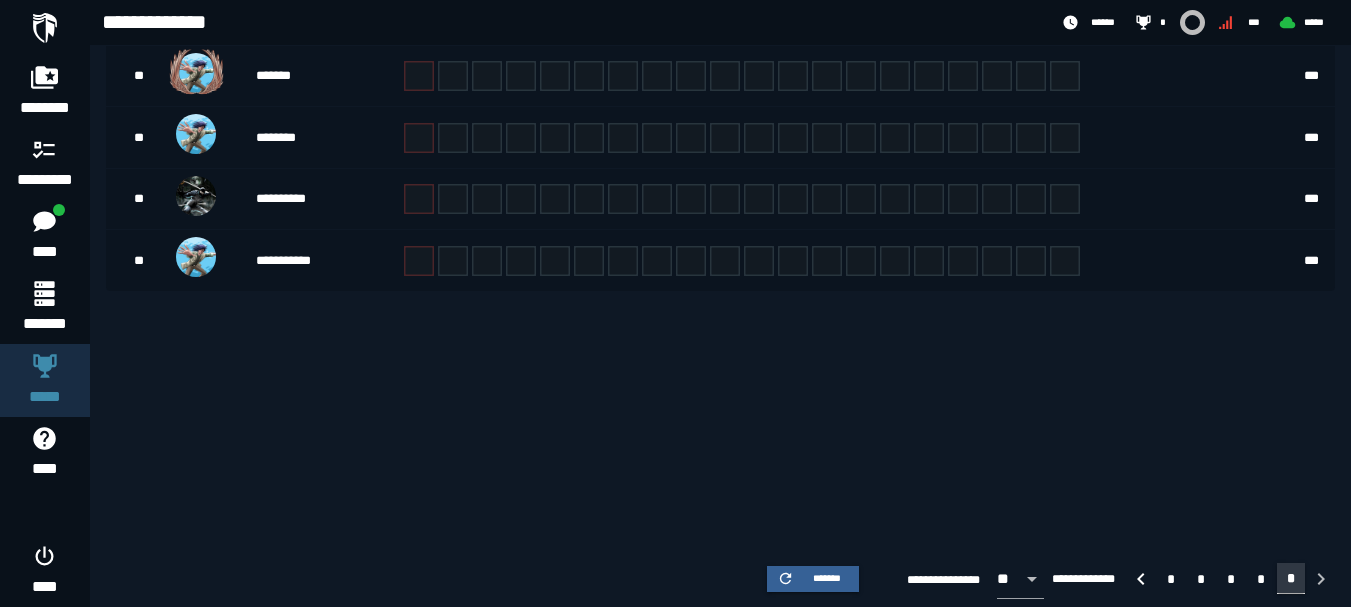scroll, scrollTop: 357, scrollLeft: 0, axis: vertical 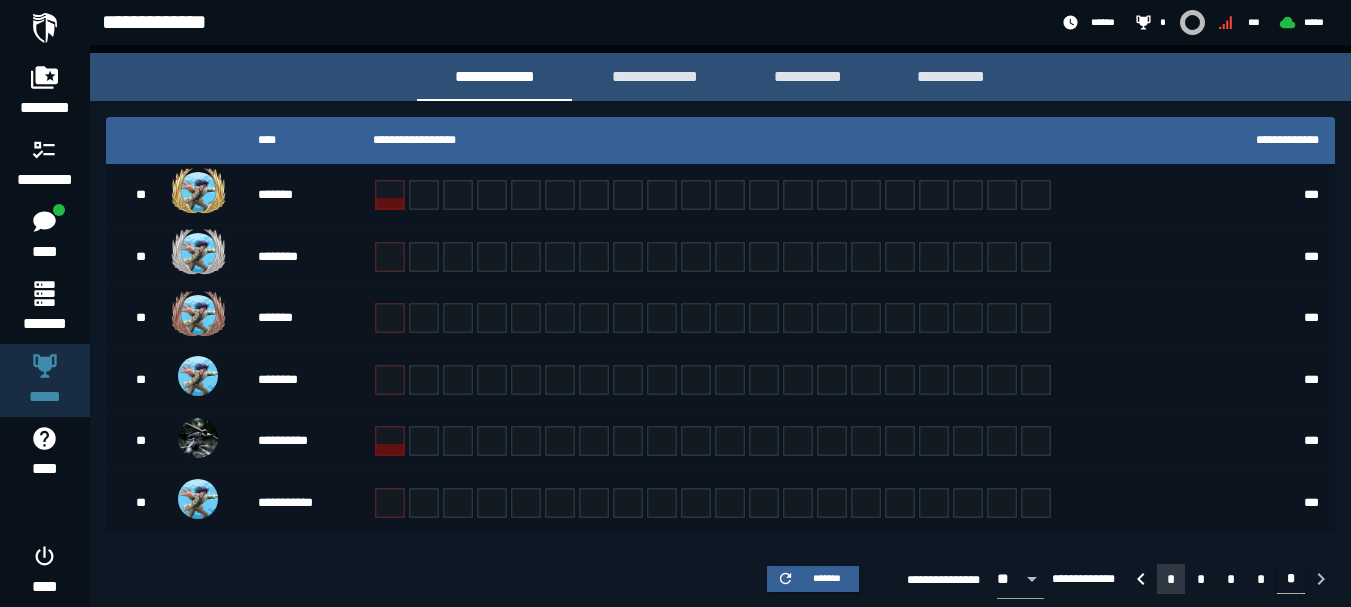 click on "*" at bounding box center (1171, 579) 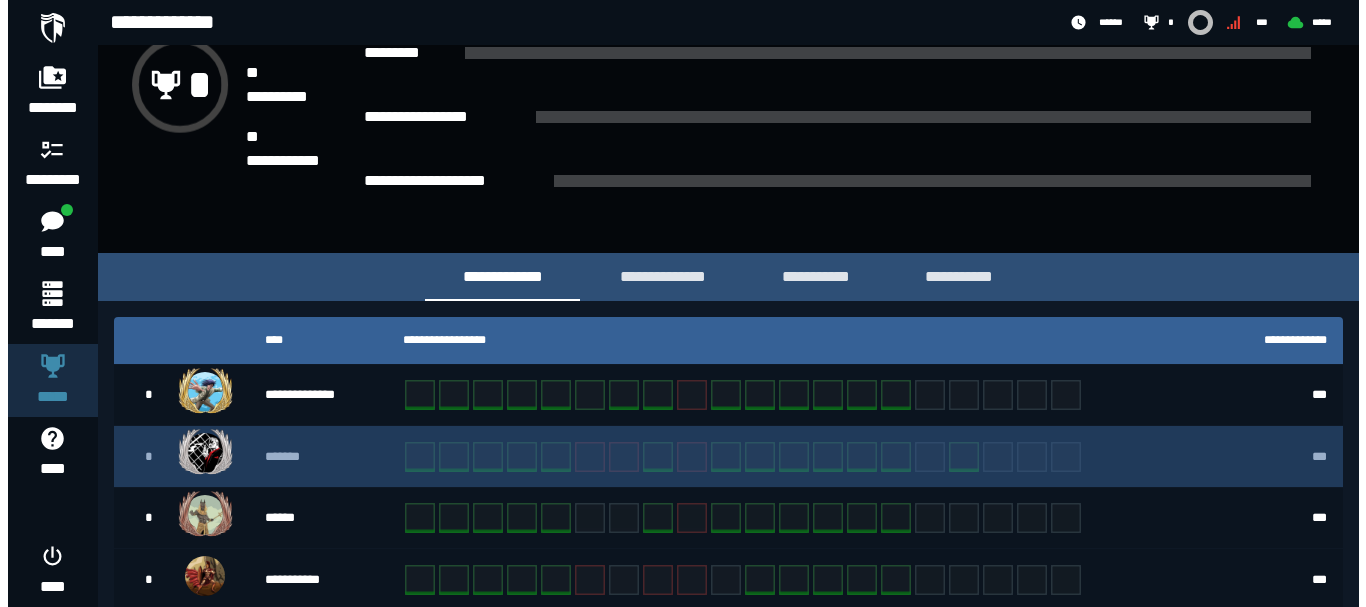 scroll, scrollTop: 0, scrollLeft: 0, axis: both 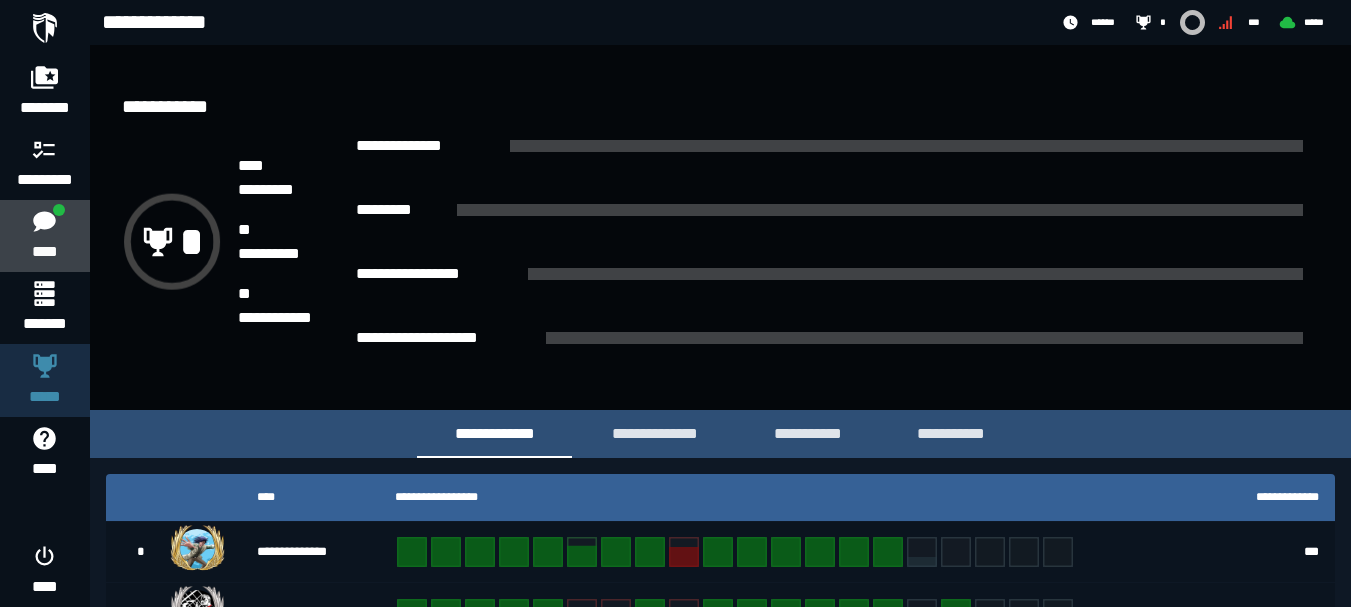 click on "****" 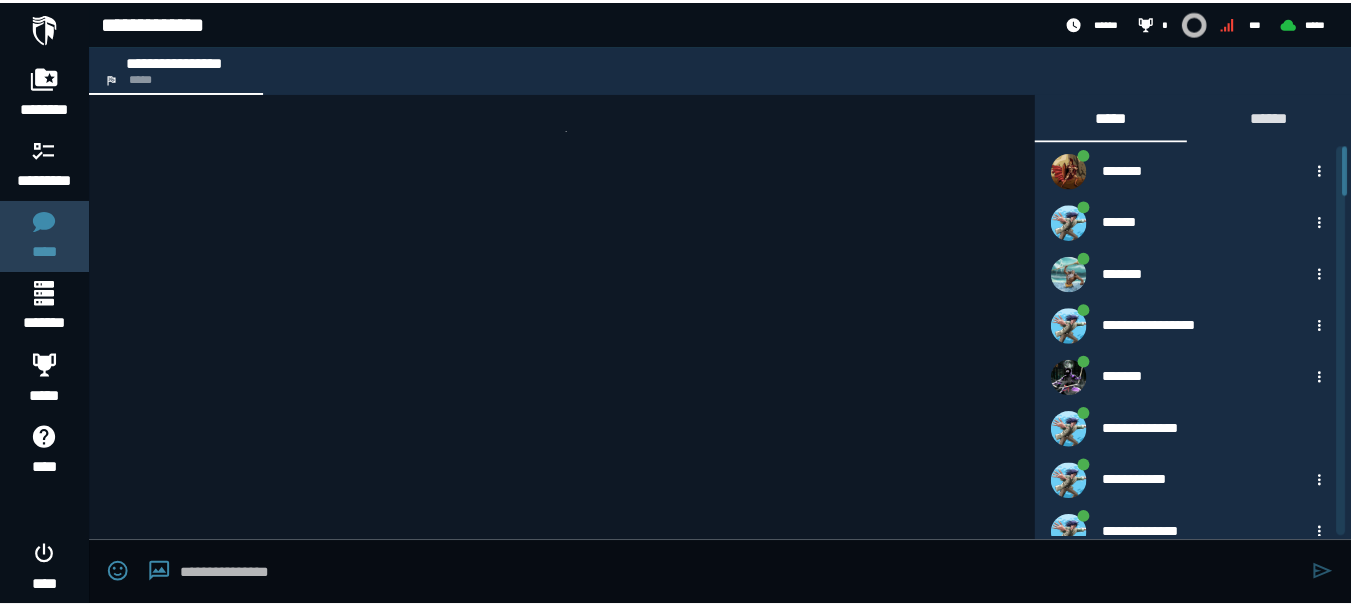 scroll, scrollTop: 2703, scrollLeft: 0, axis: vertical 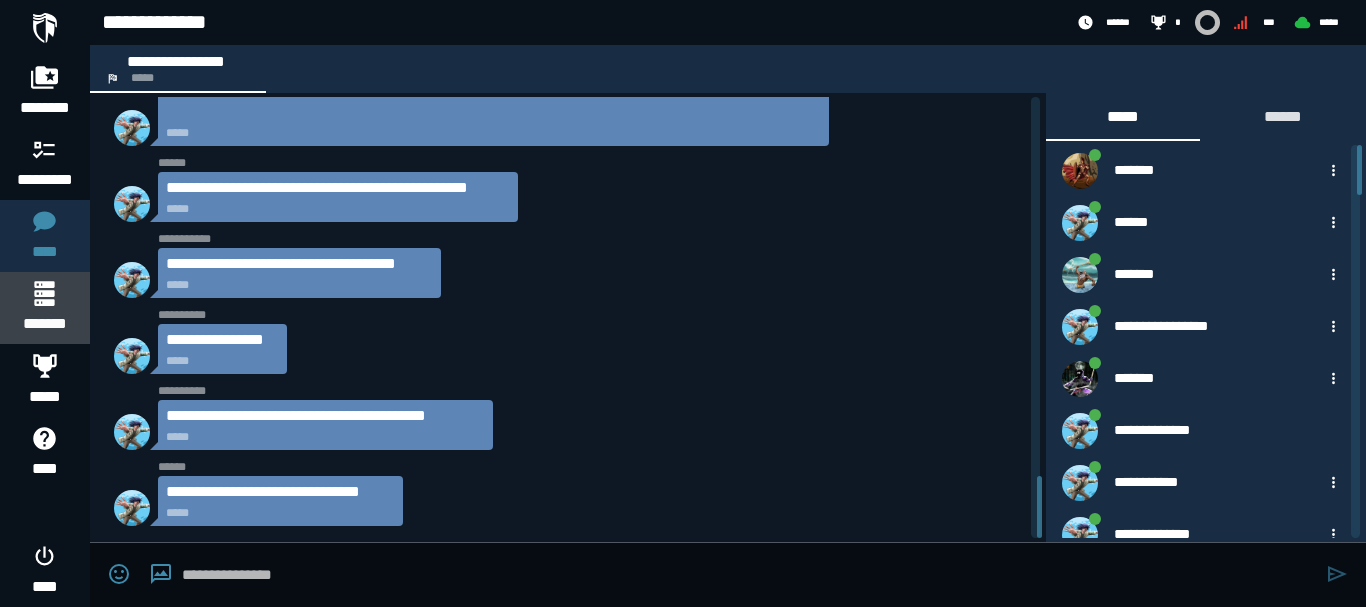 click 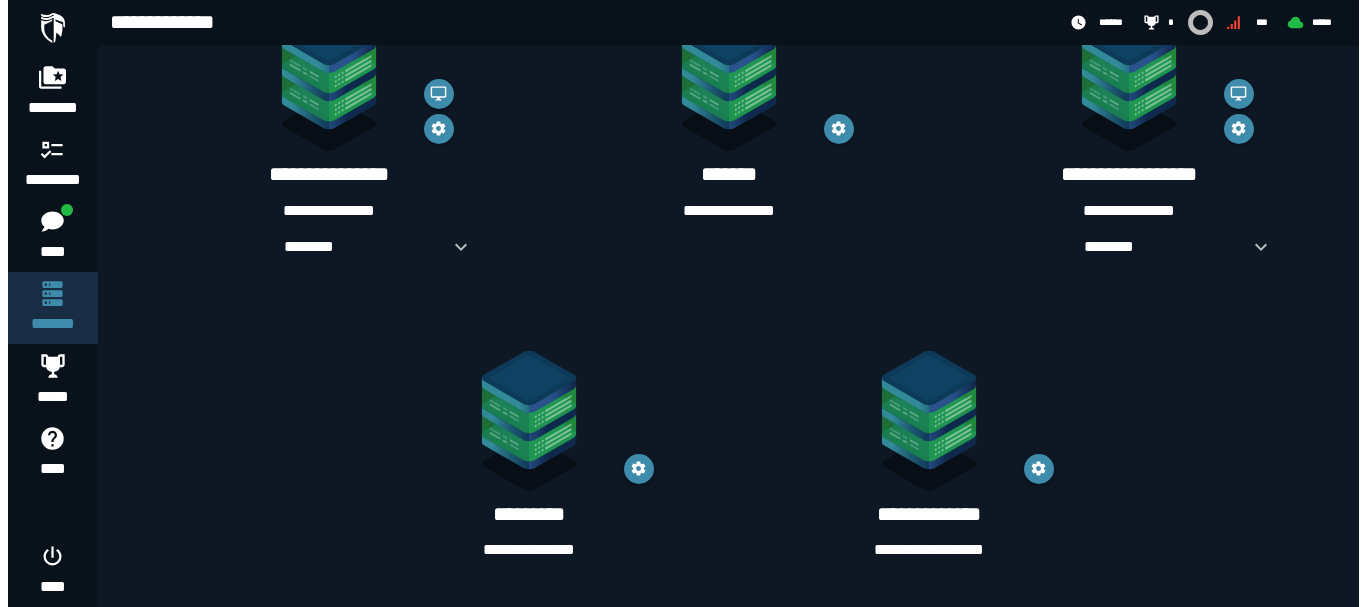 scroll, scrollTop: 0, scrollLeft: 0, axis: both 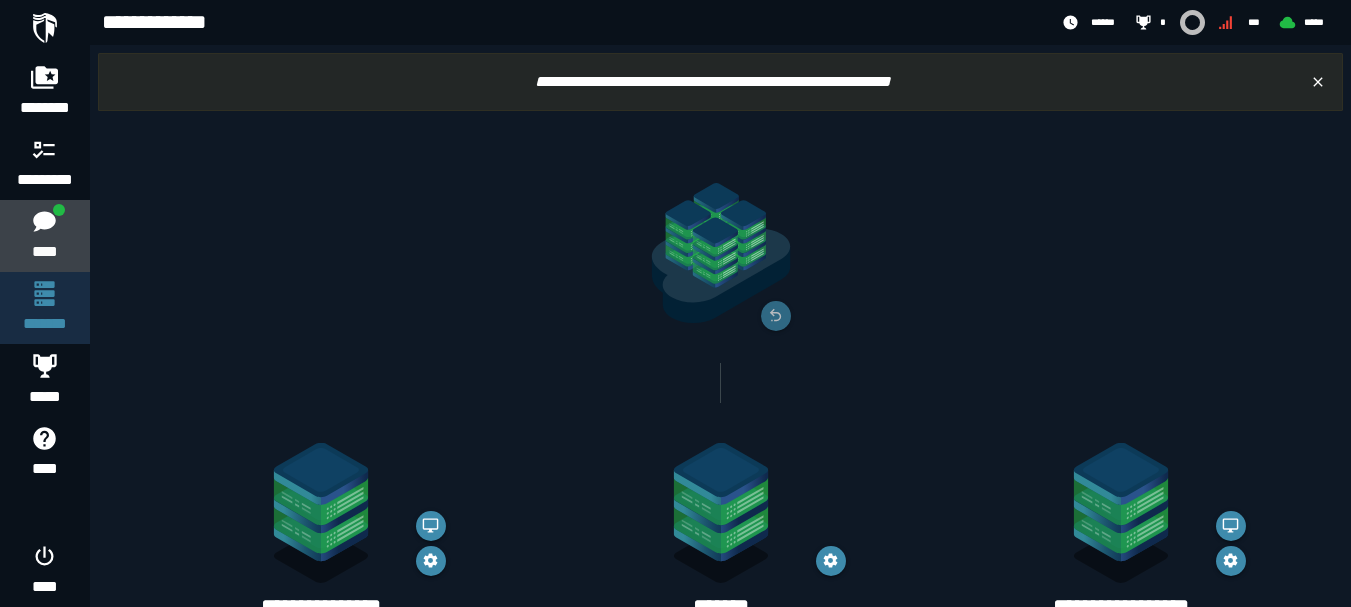 click 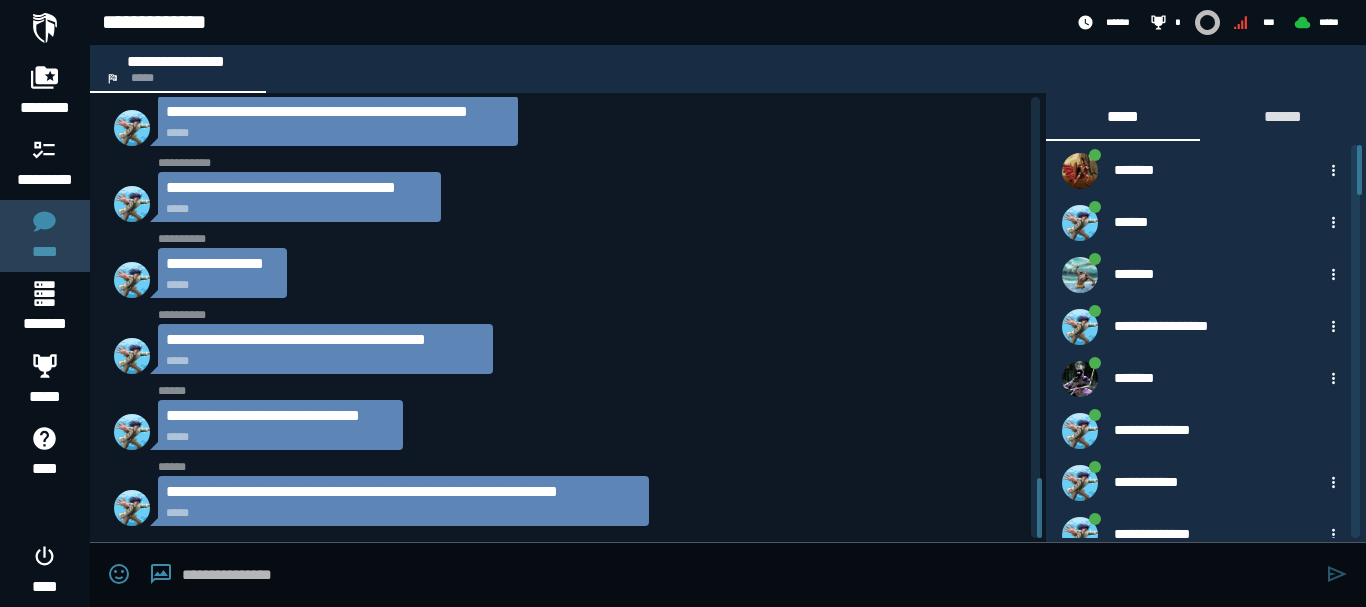 scroll, scrollTop: 2855, scrollLeft: 0, axis: vertical 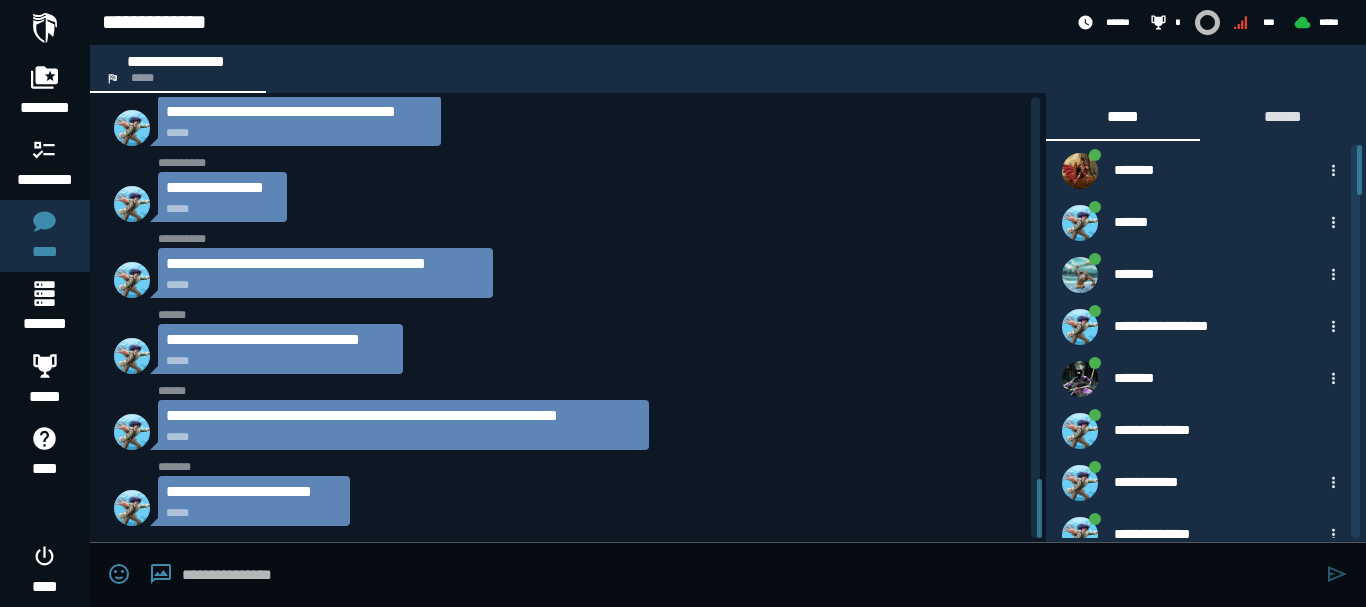 click at bounding box center [749, 575] 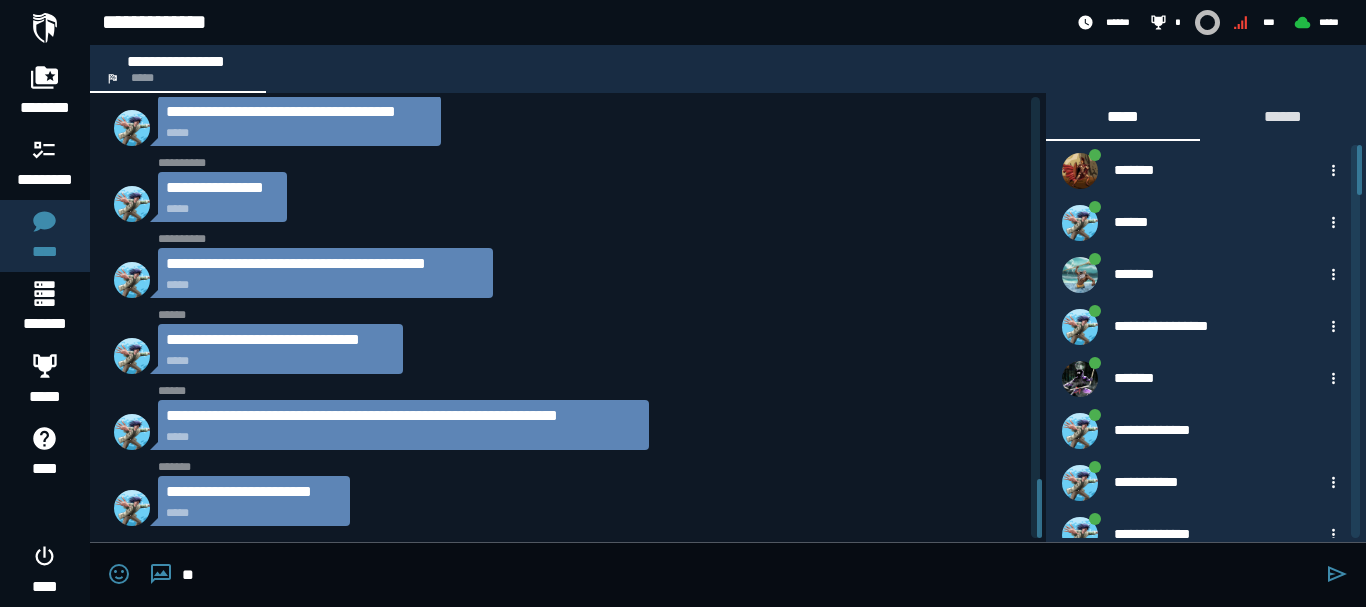 type on "*" 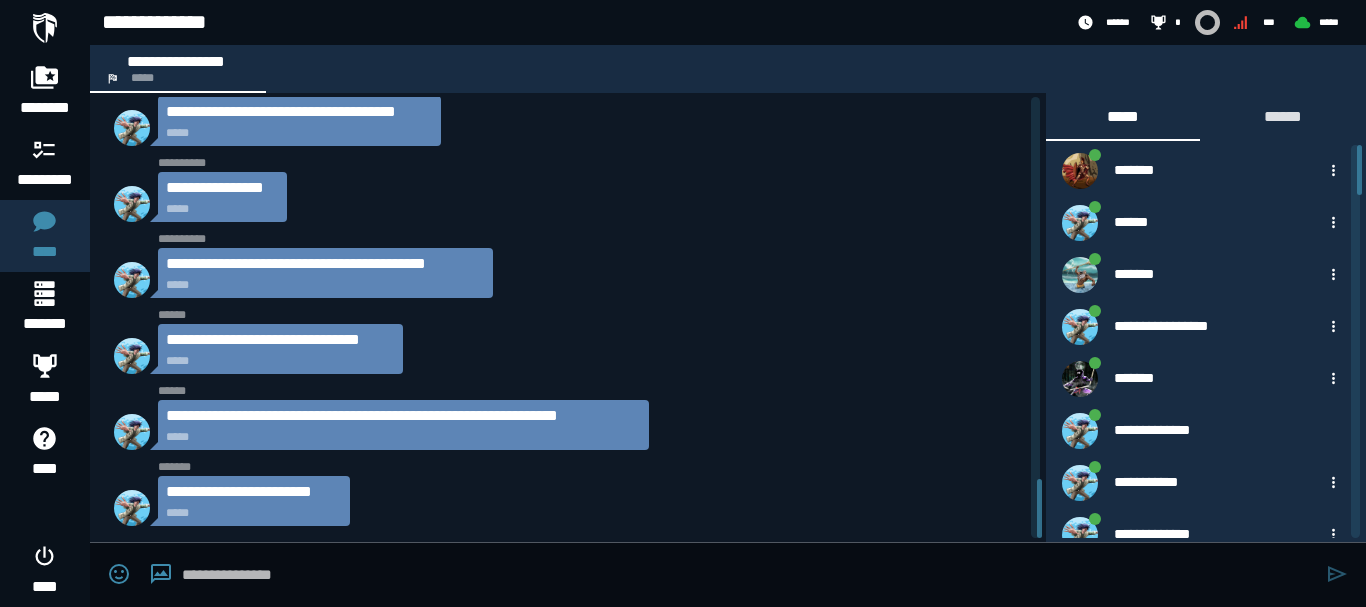 click at bounding box center (749, 575) 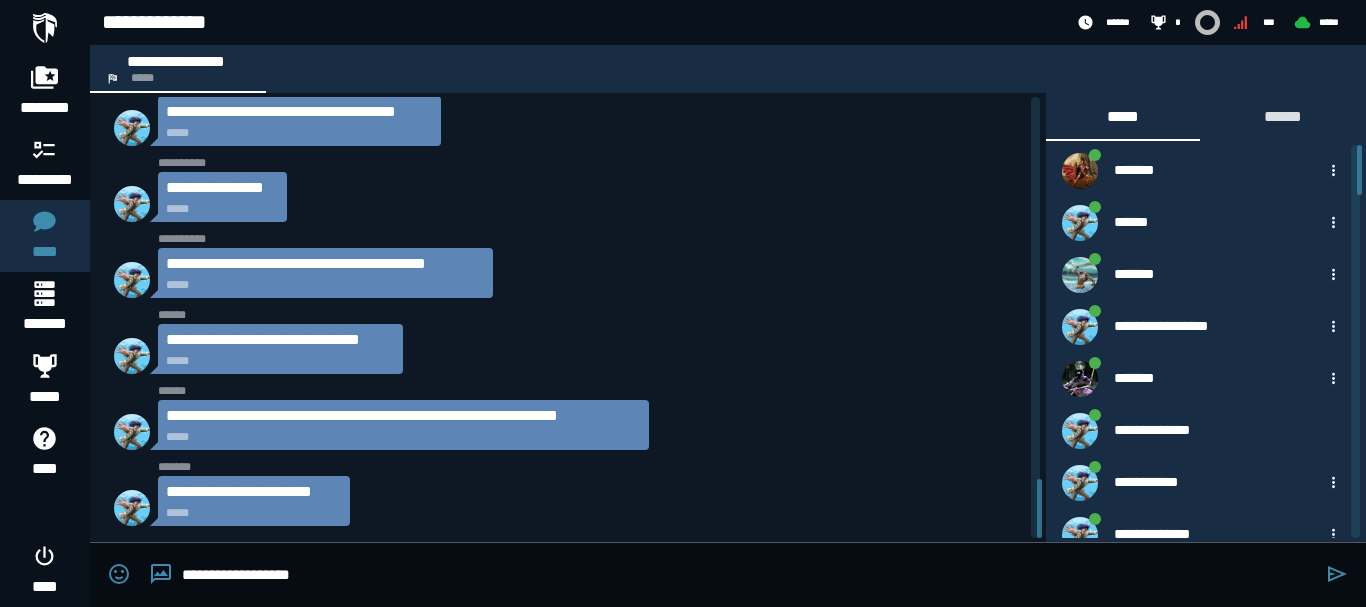 type on "**********" 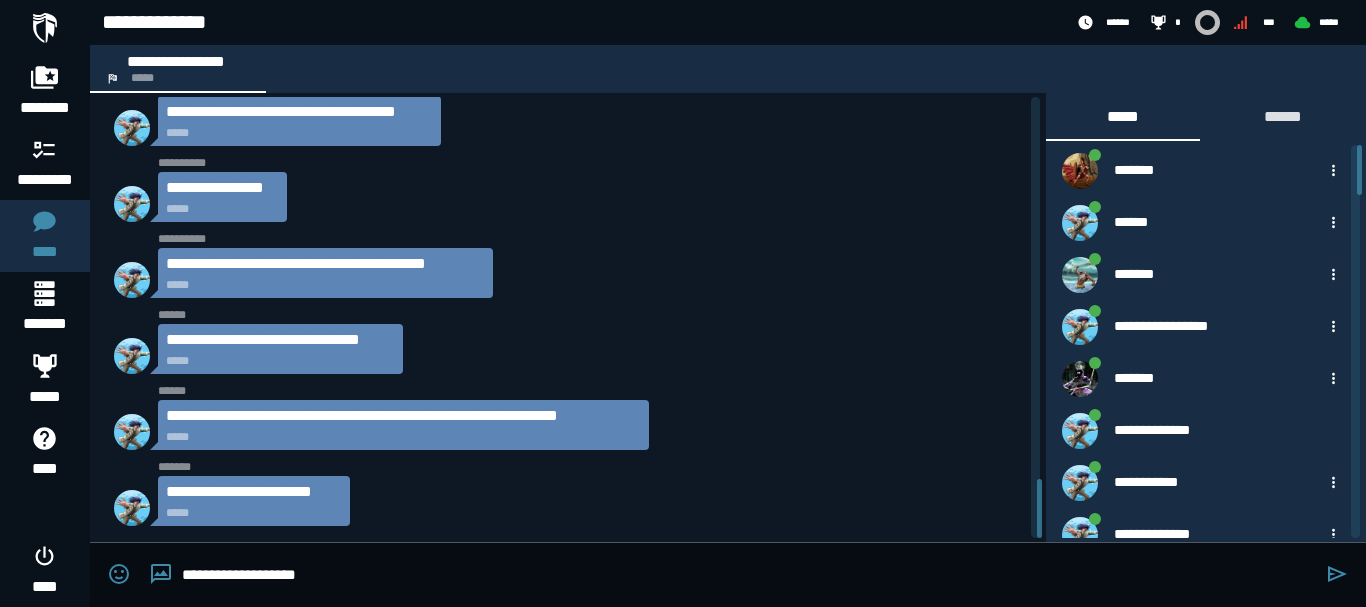 type 